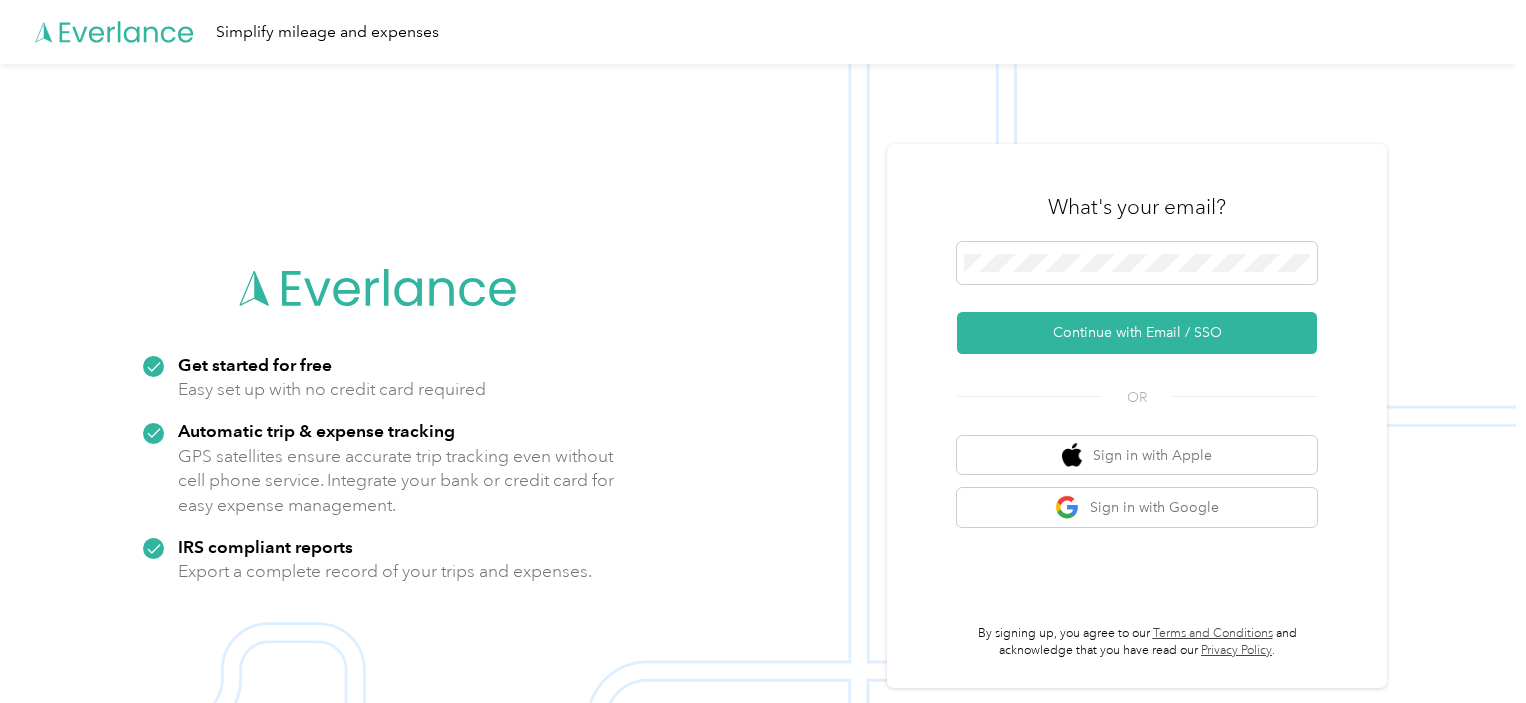 scroll, scrollTop: 0, scrollLeft: 0, axis: both 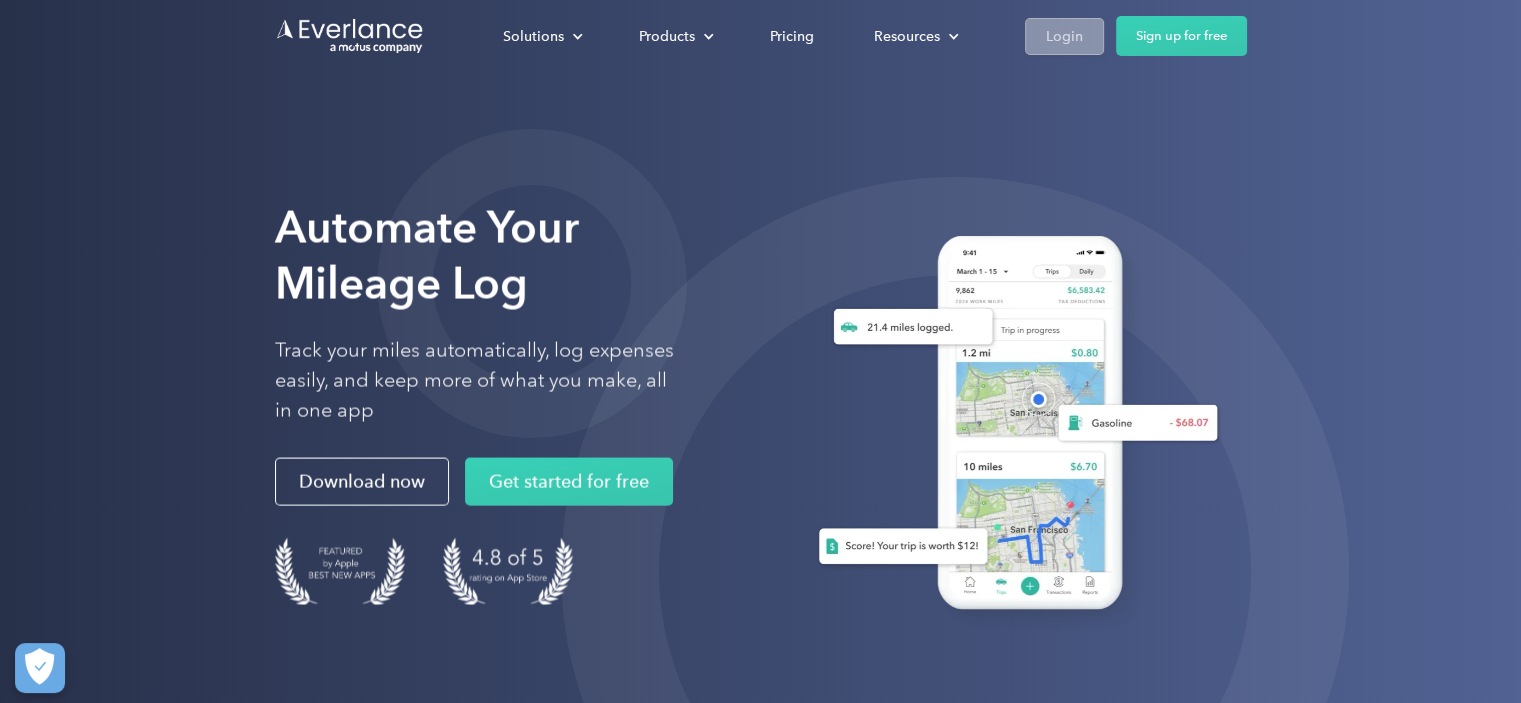 click on "Login" at bounding box center [1064, 36] 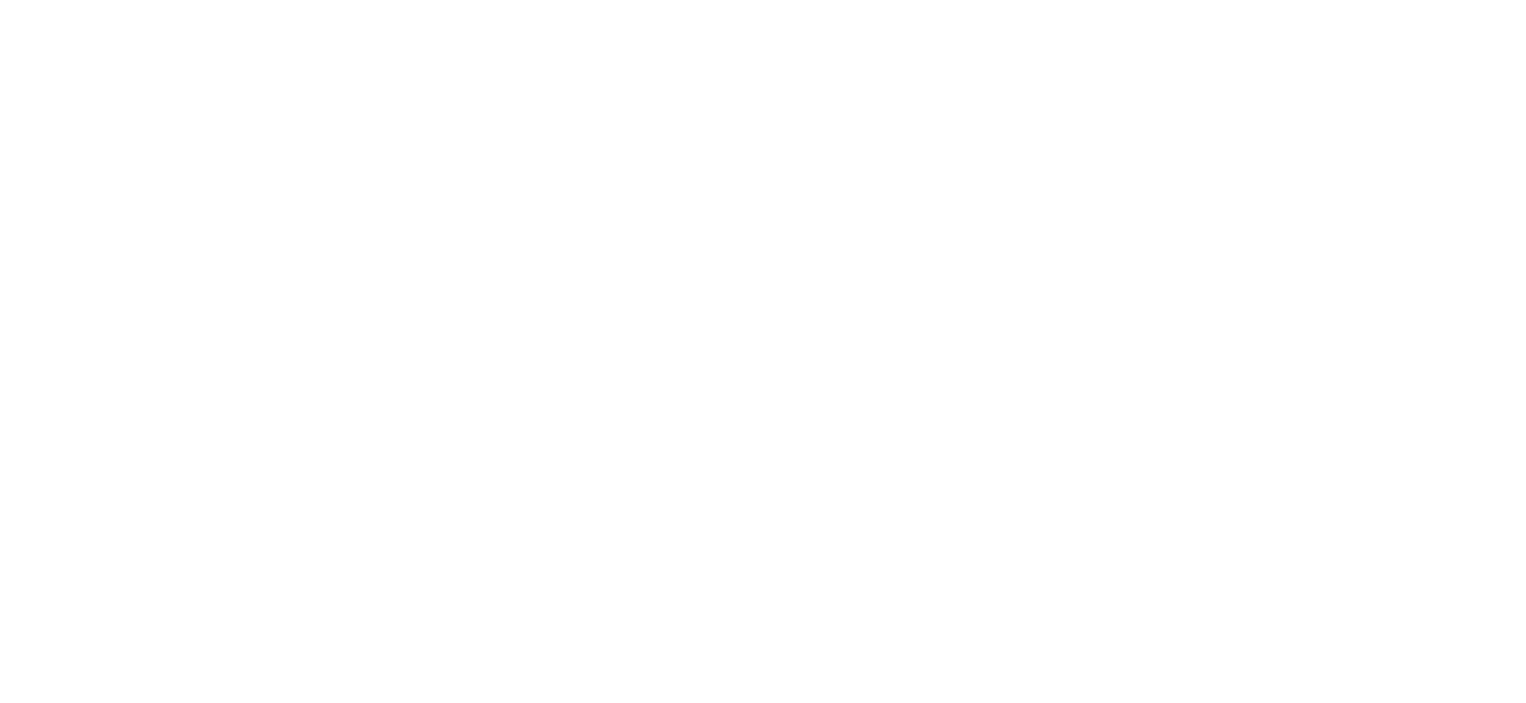 scroll, scrollTop: 0, scrollLeft: 0, axis: both 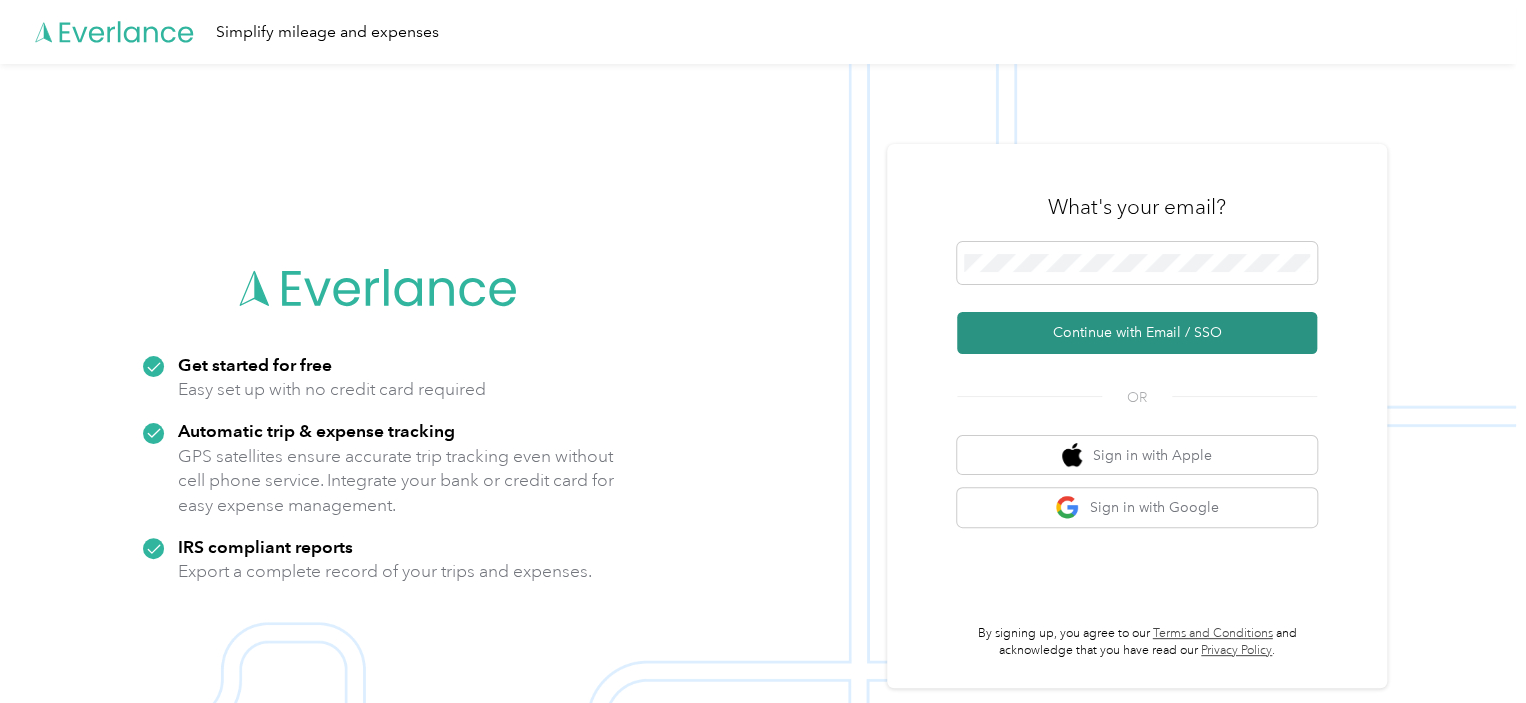click on "Continue with Email / SSO" at bounding box center (1137, 333) 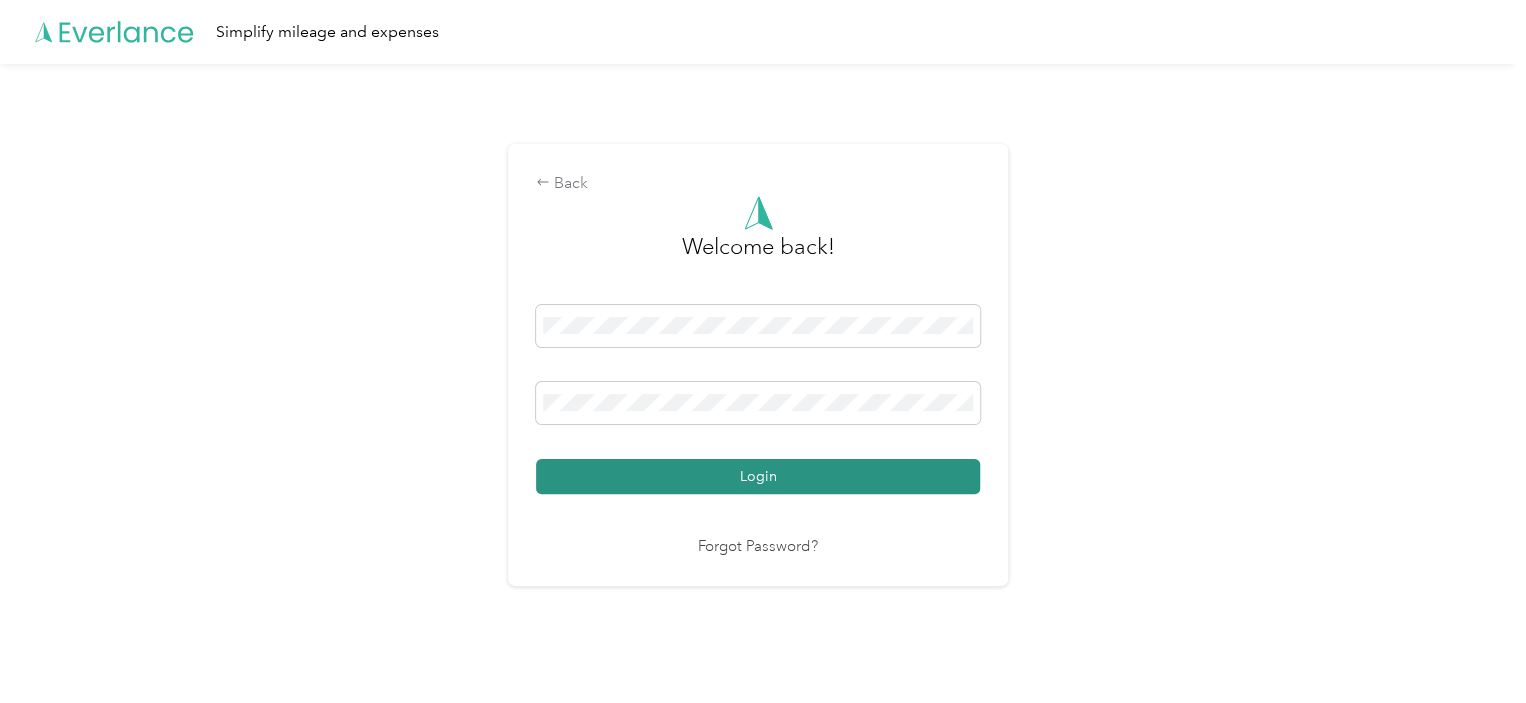 click on "Login" at bounding box center [758, 476] 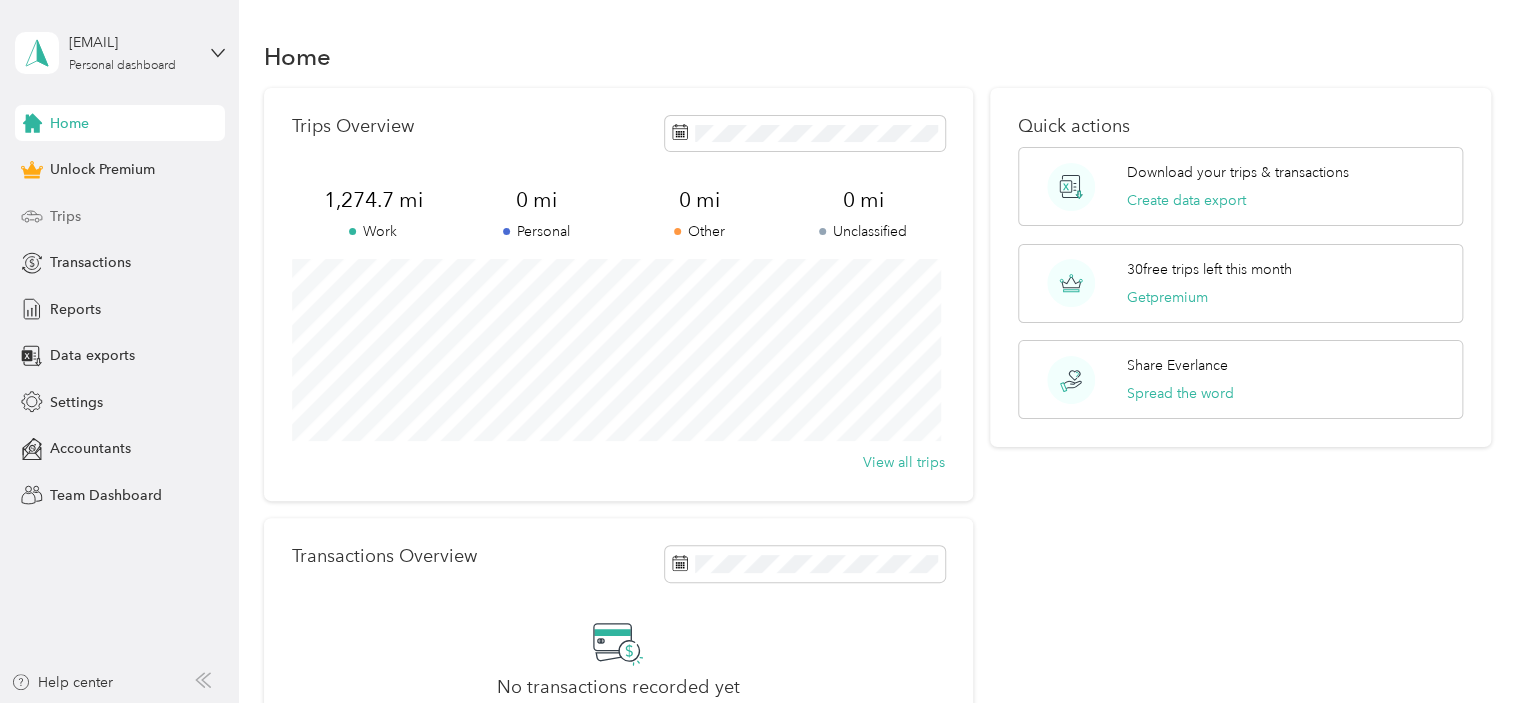 click on "Trips" at bounding box center [65, 216] 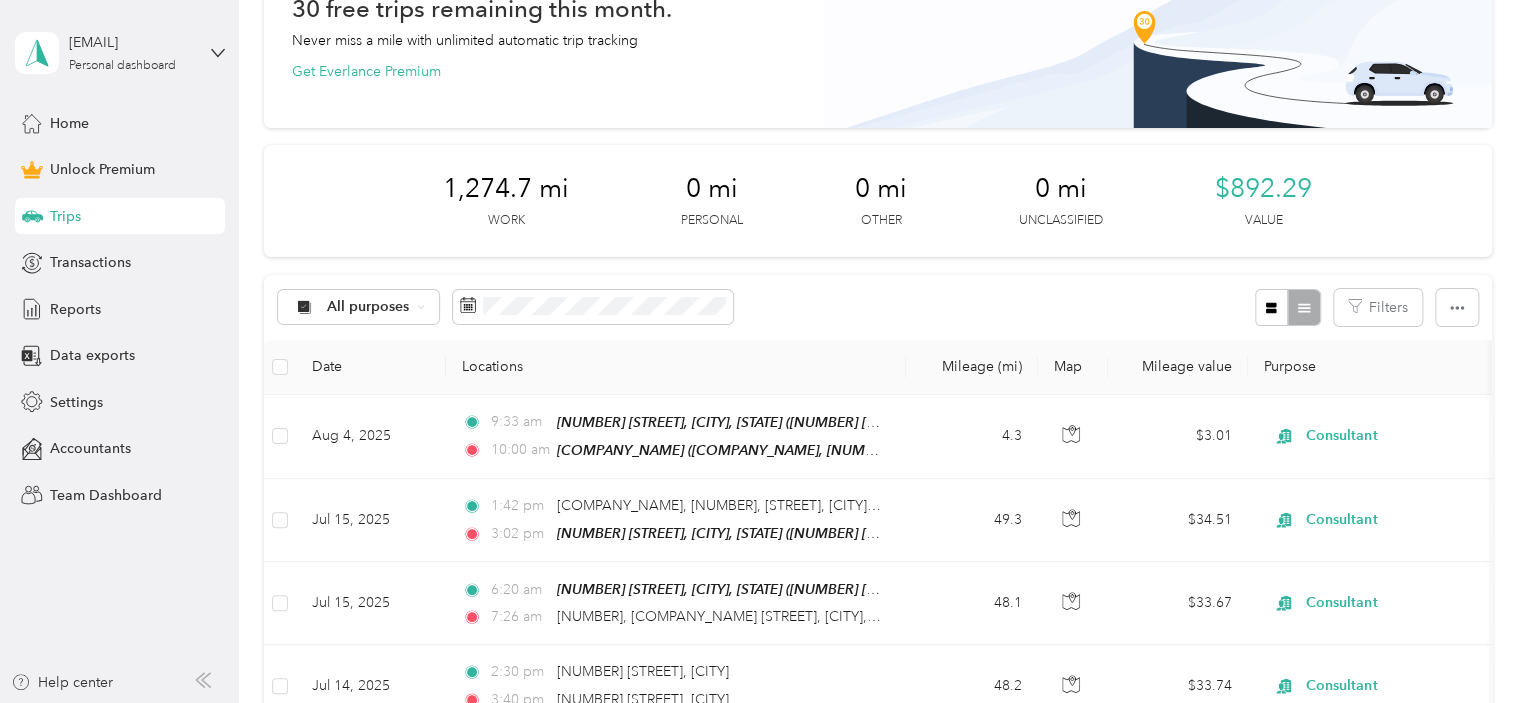 scroll, scrollTop: 0, scrollLeft: 0, axis: both 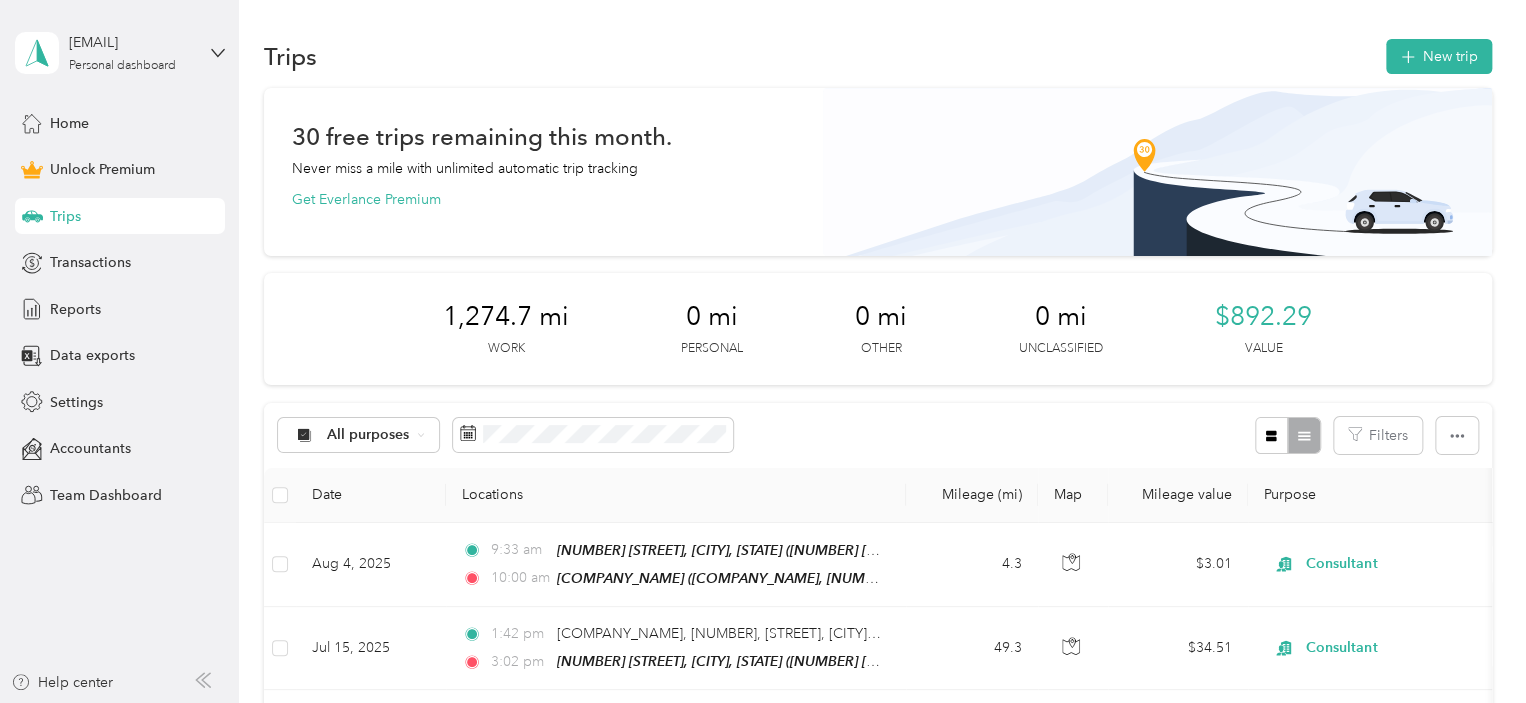 click on "Trips New trip" at bounding box center (878, 56) 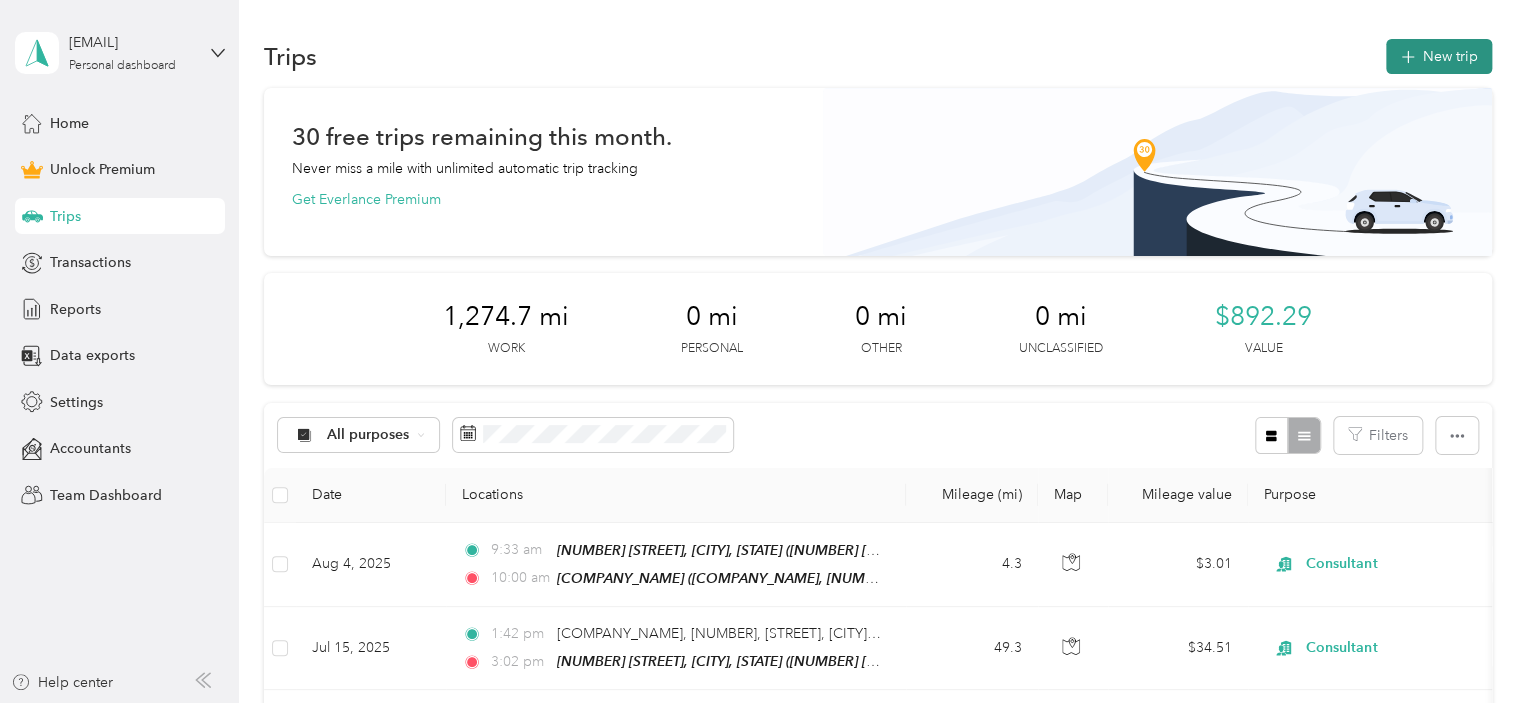 click on "New trip" at bounding box center (1439, 56) 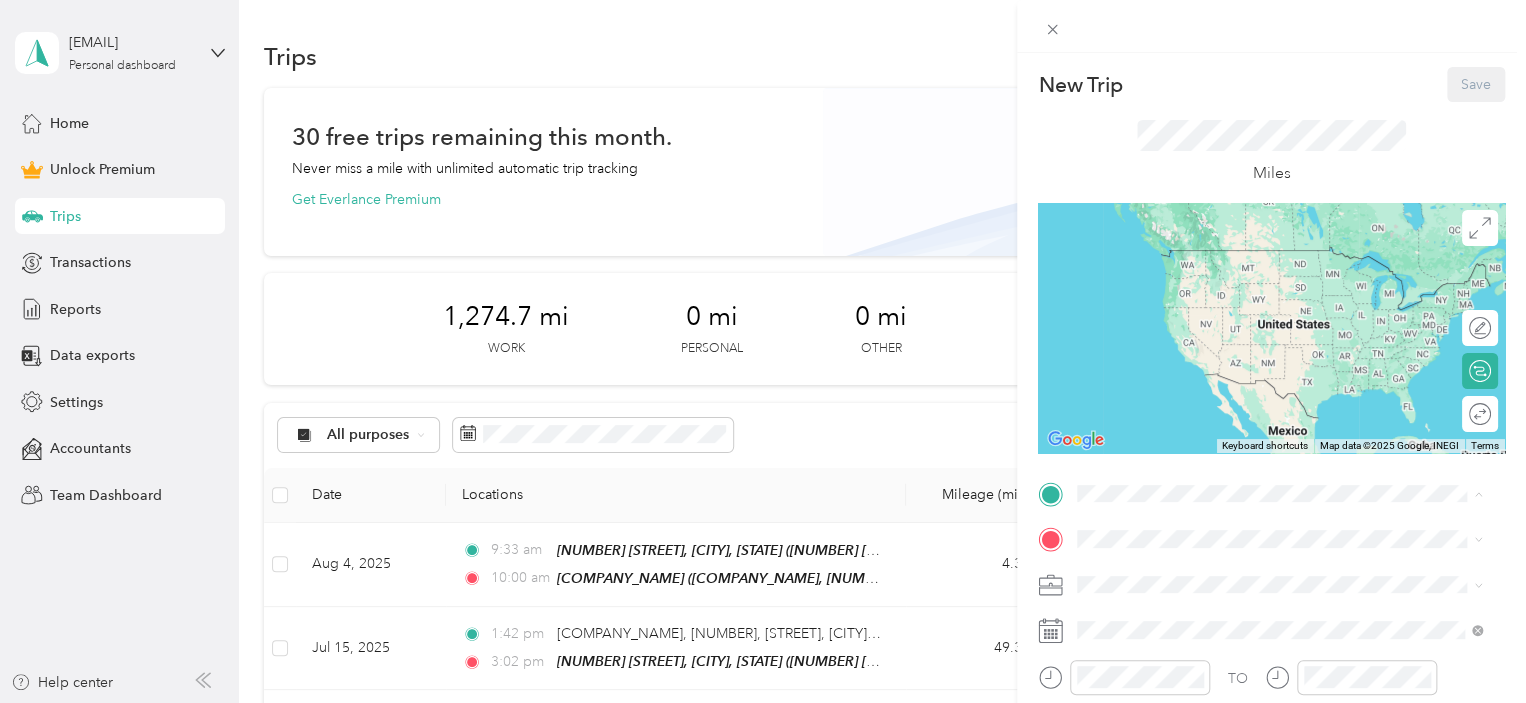 click on "[NUMBER] [STREET], [CITY], [STATE]" at bounding box center [1237, 257] 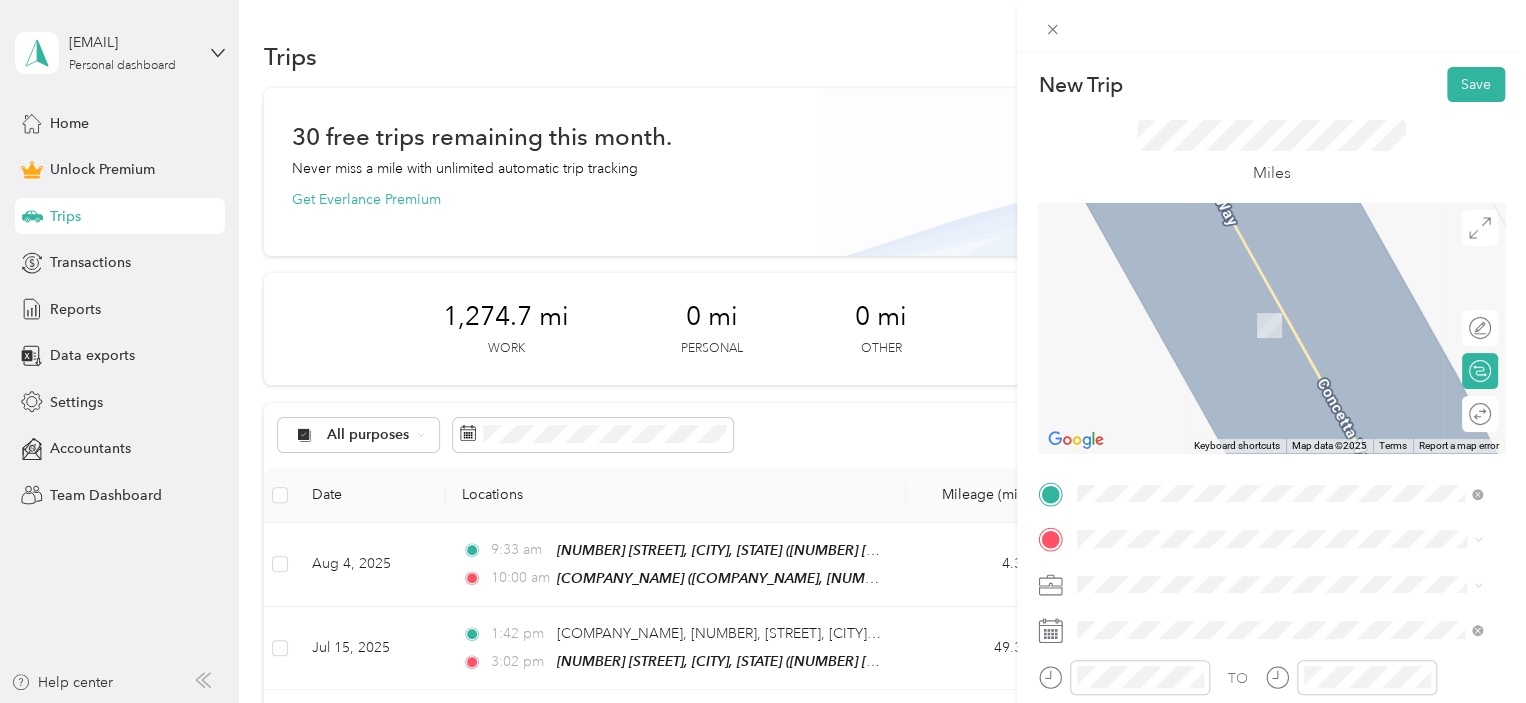 click on "[COMPANY_NAME] [NUMBER] [STREET], [POSTAL_CODE], [CITY], [STATE], [COUNTRY]" at bounding box center [1295, 316] 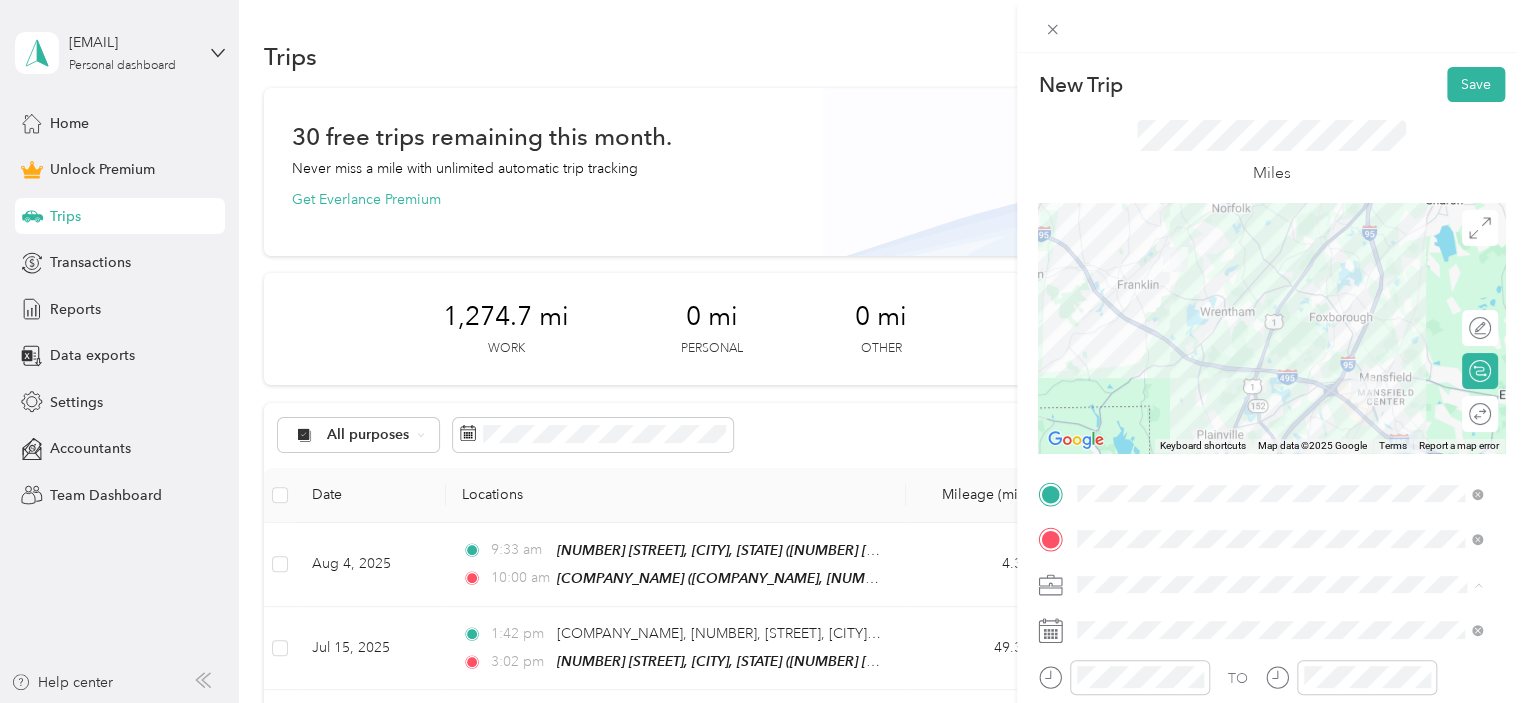 click on "Work Personal Consultant Other Charity Medical Moving Commute" at bounding box center (1279, 427) 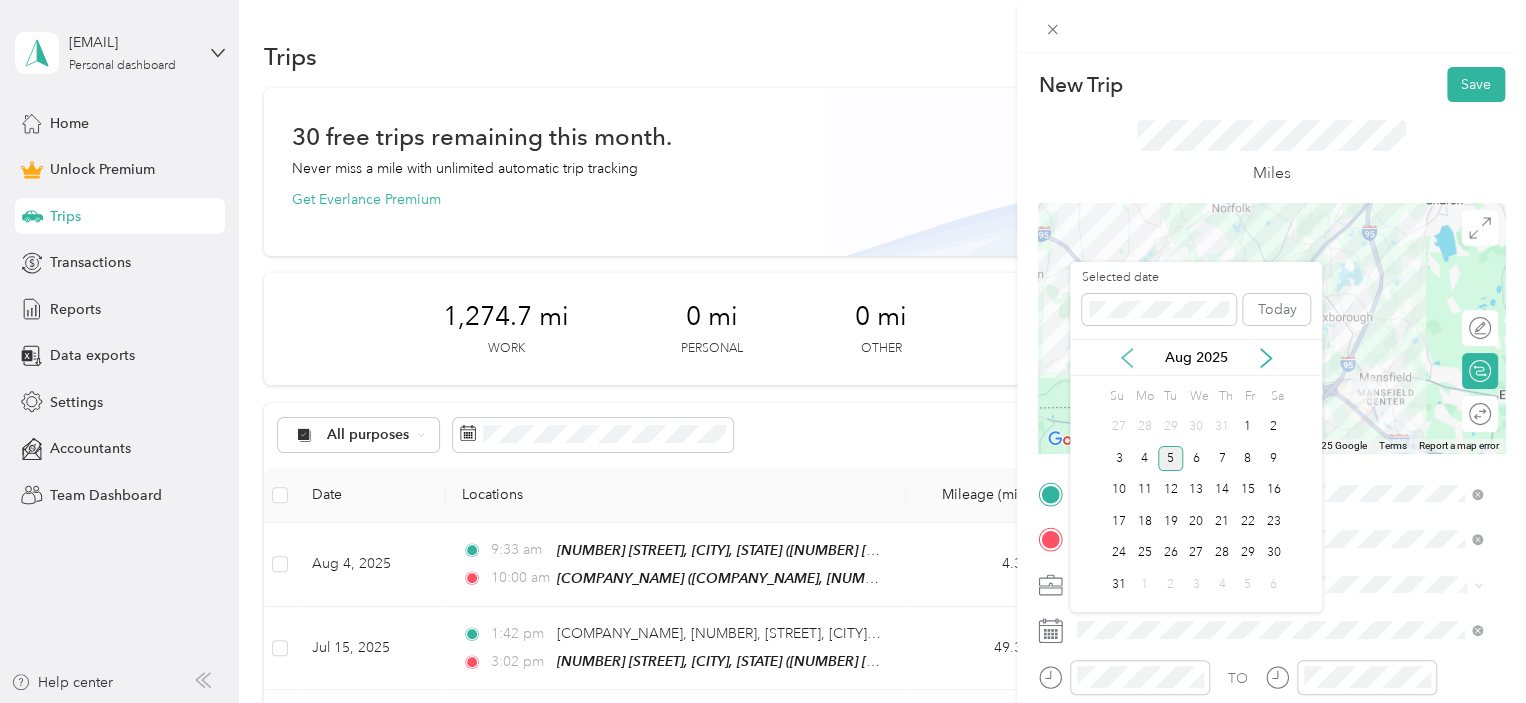 click 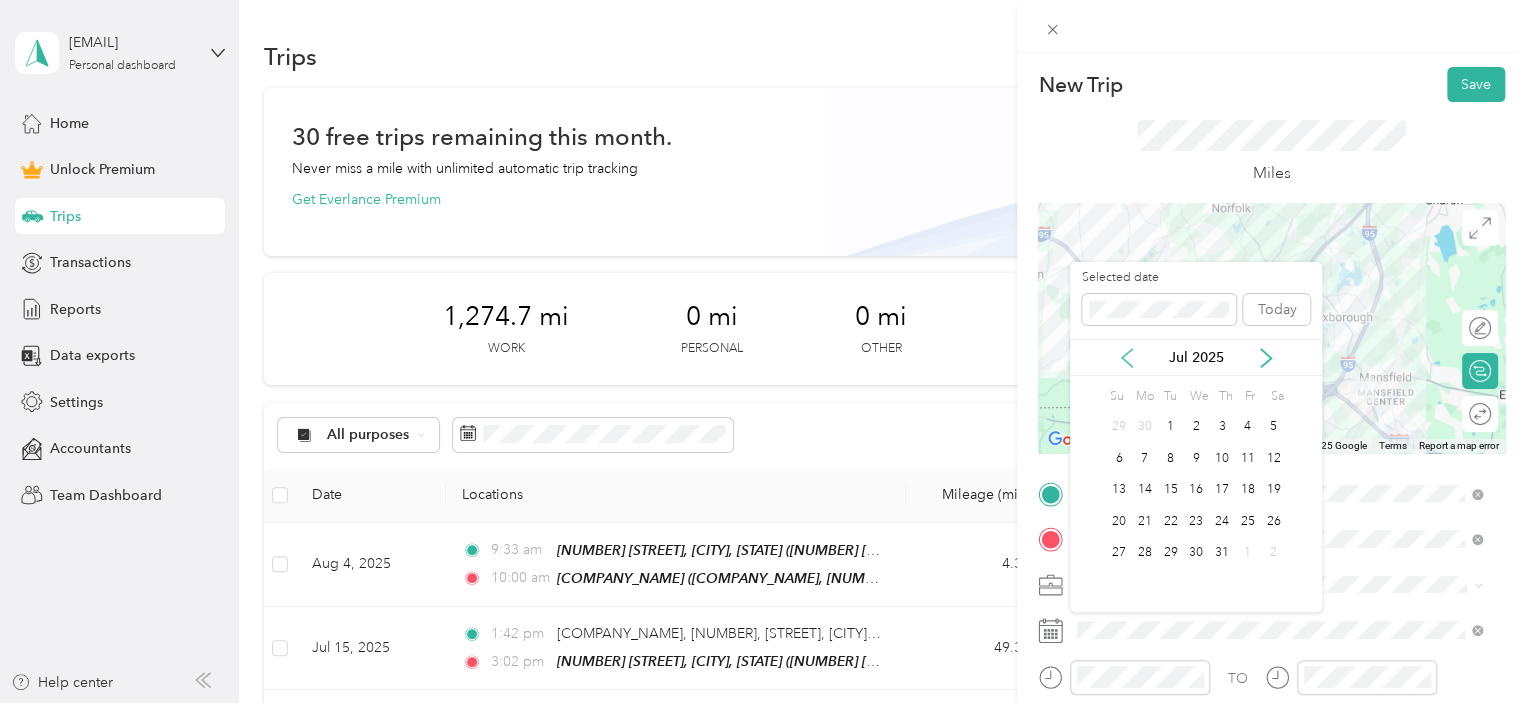 click 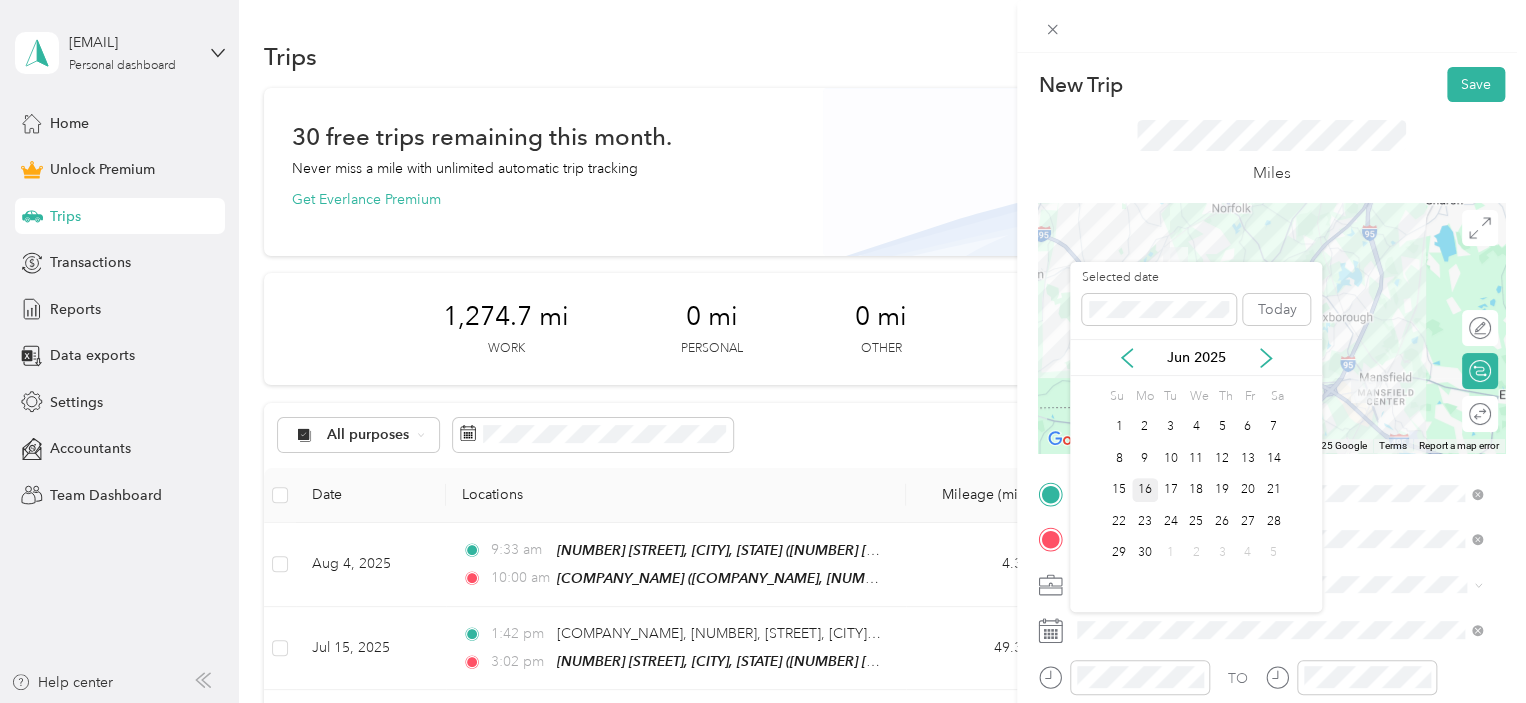 click on "16" at bounding box center (1145, 490) 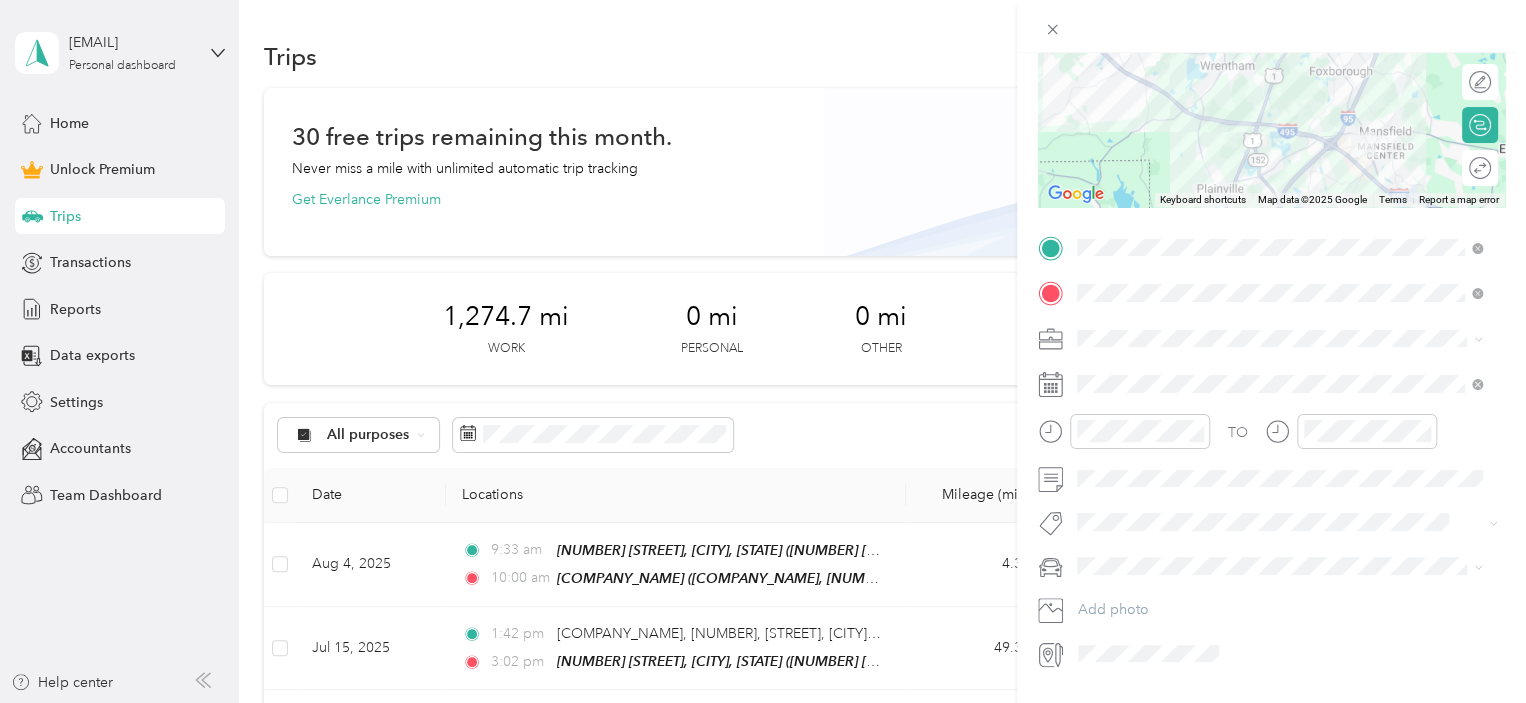 scroll, scrollTop: 247, scrollLeft: 0, axis: vertical 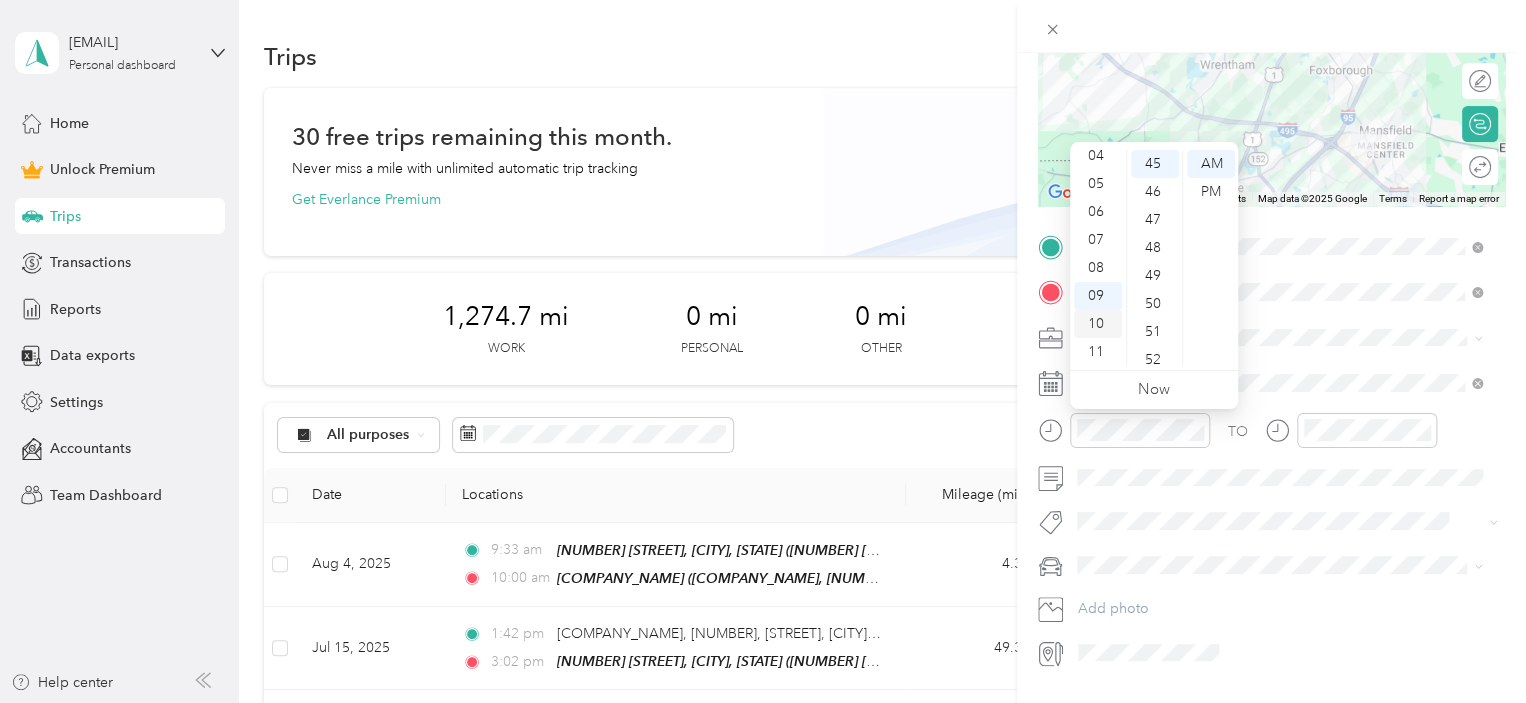 click on "10" at bounding box center [1098, 324] 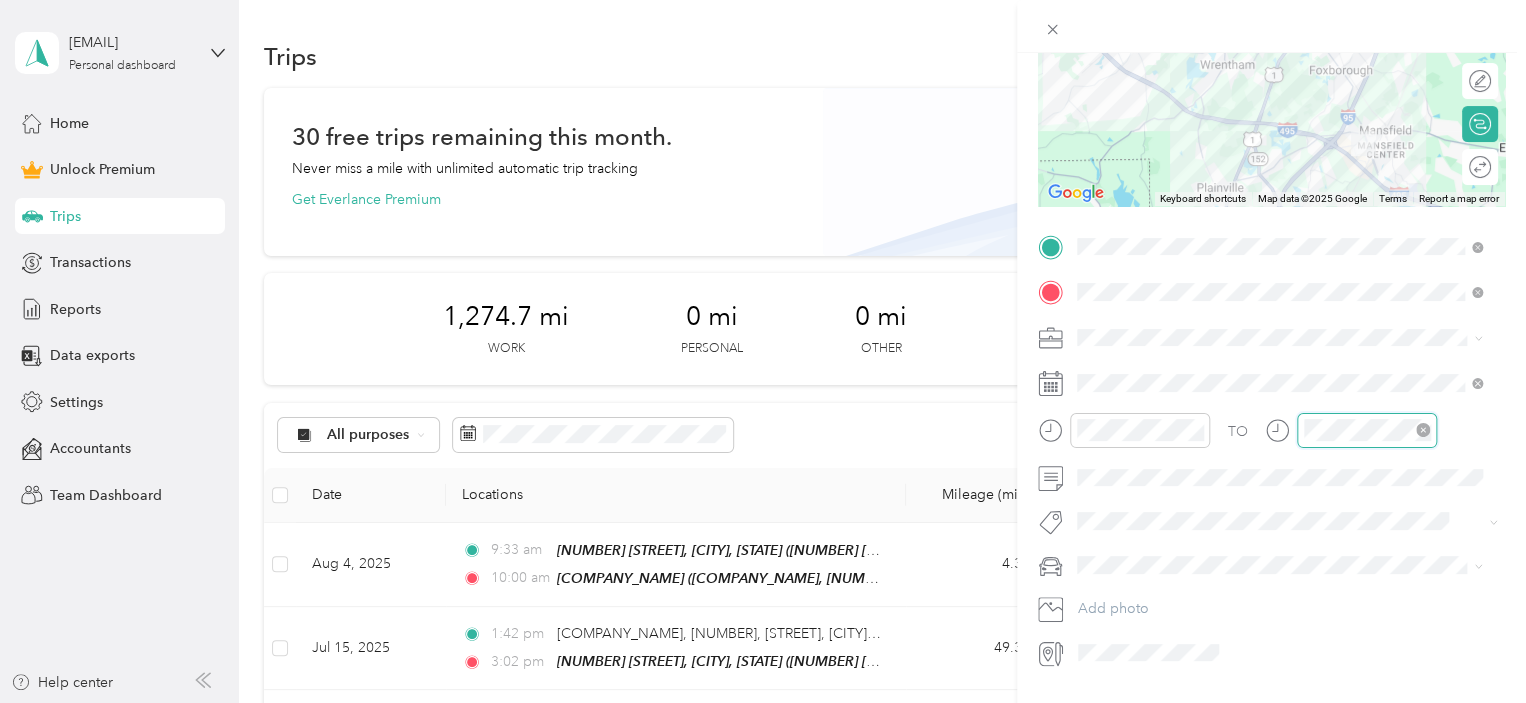 scroll, scrollTop: 120, scrollLeft: 0, axis: vertical 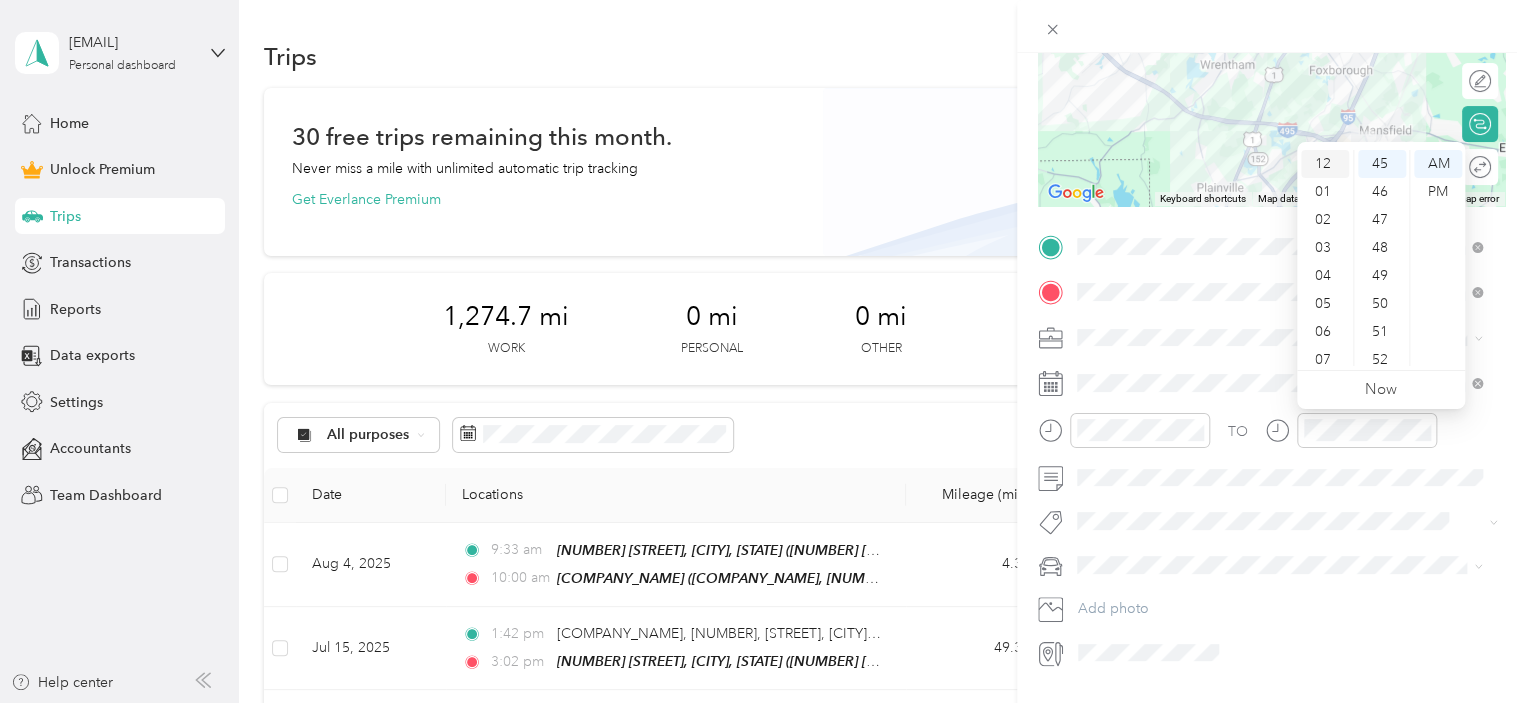 click on "12" at bounding box center (1325, 164) 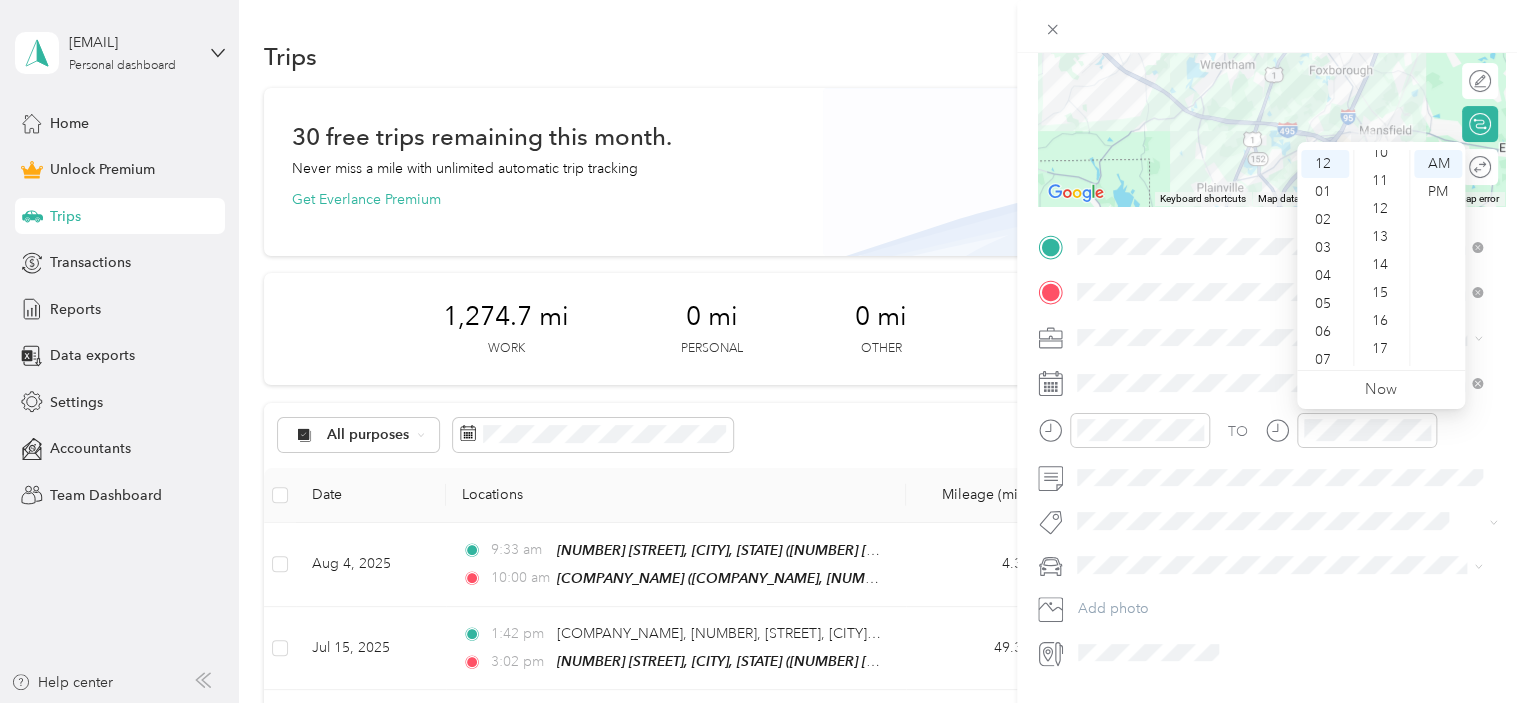 scroll, scrollTop: 292, scrollLeft: 0, axis: vertical 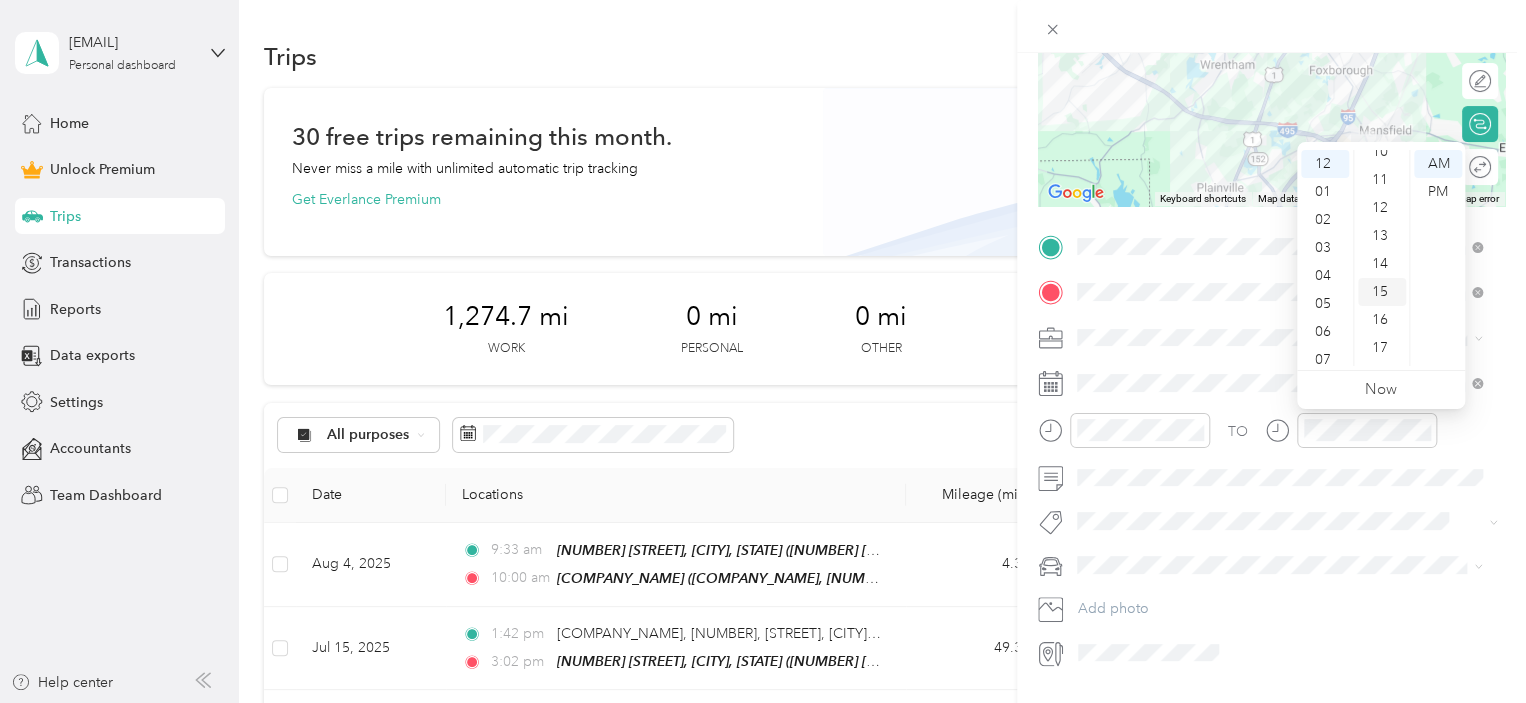 click on "15" at bounding box center [1382, 292] 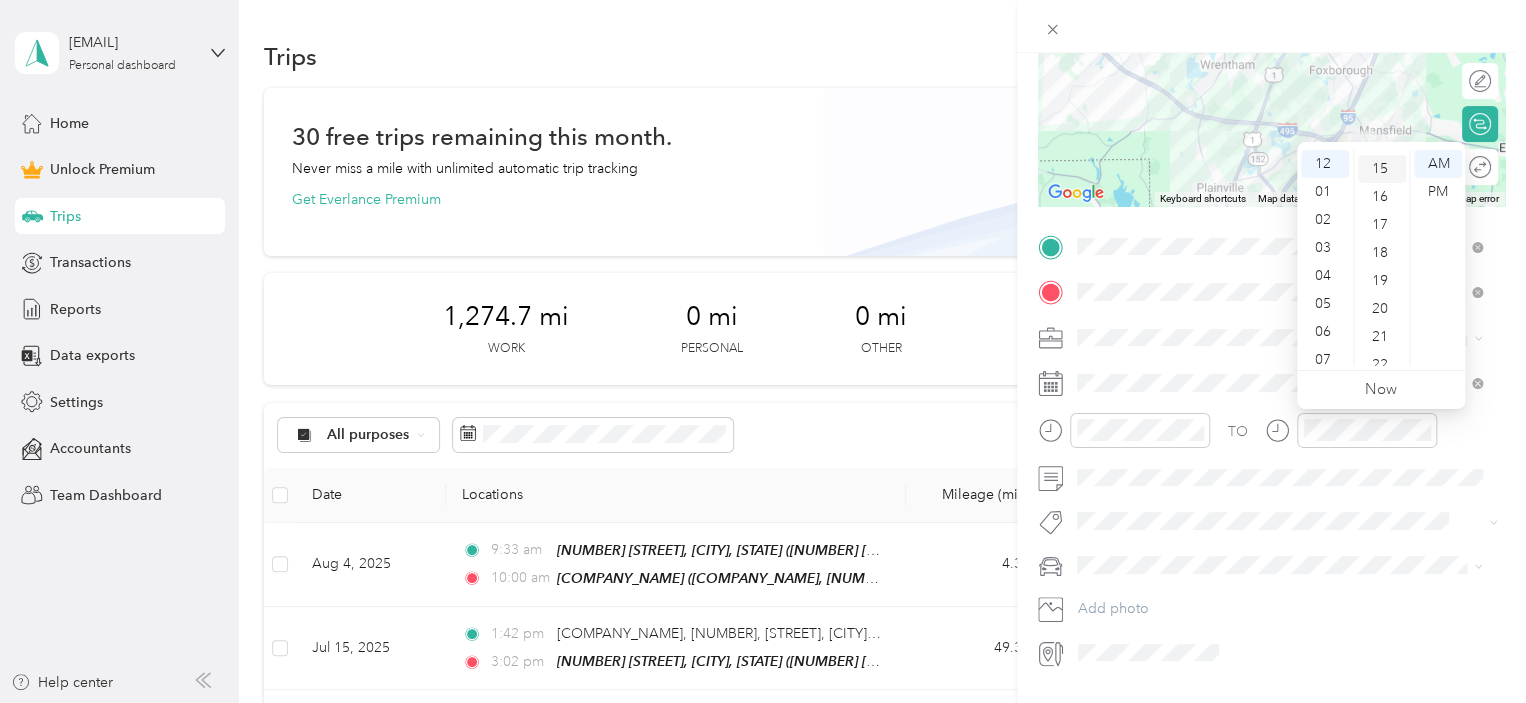 scroll, scrollTop: 420, scrollLeft: 0, axis: vertical 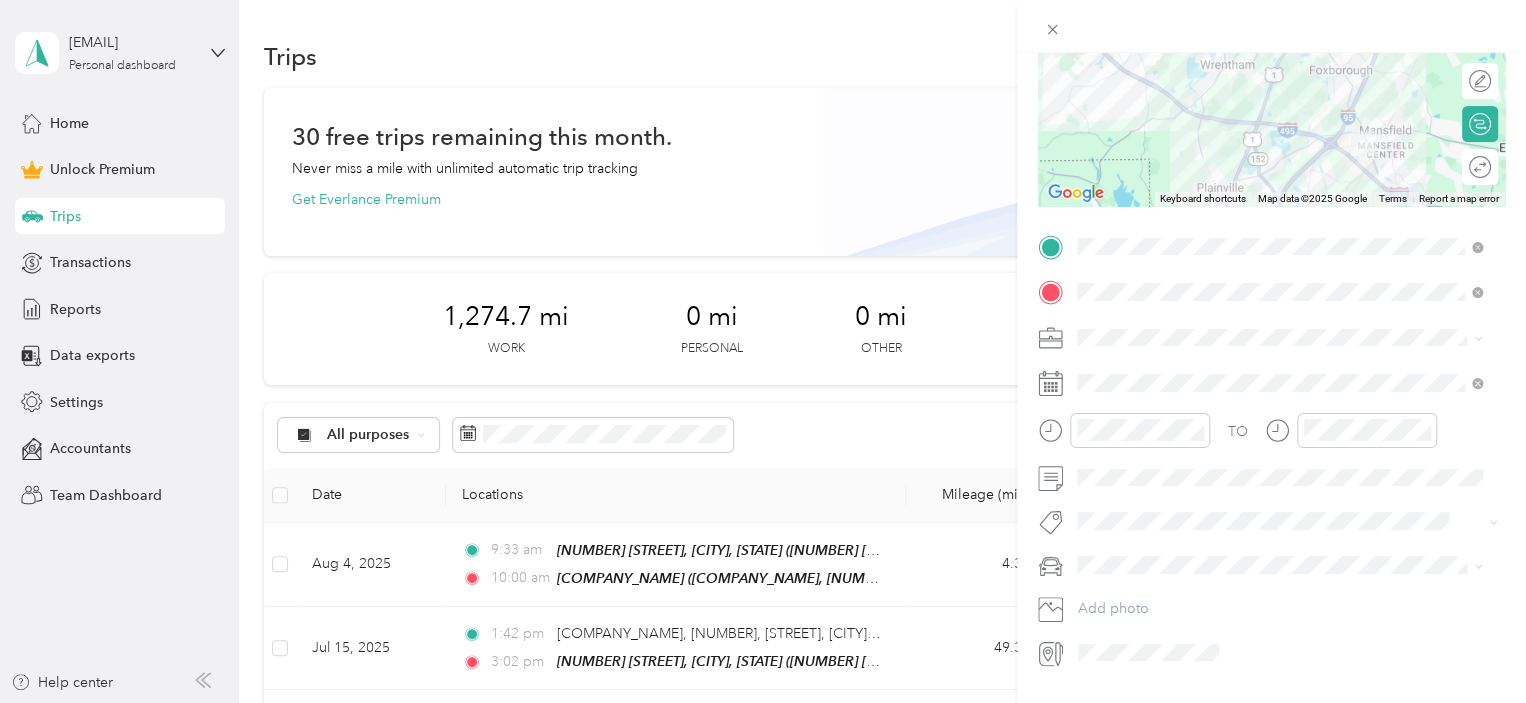 click on "Ford Fusion" at bounding box center [1279, 629] 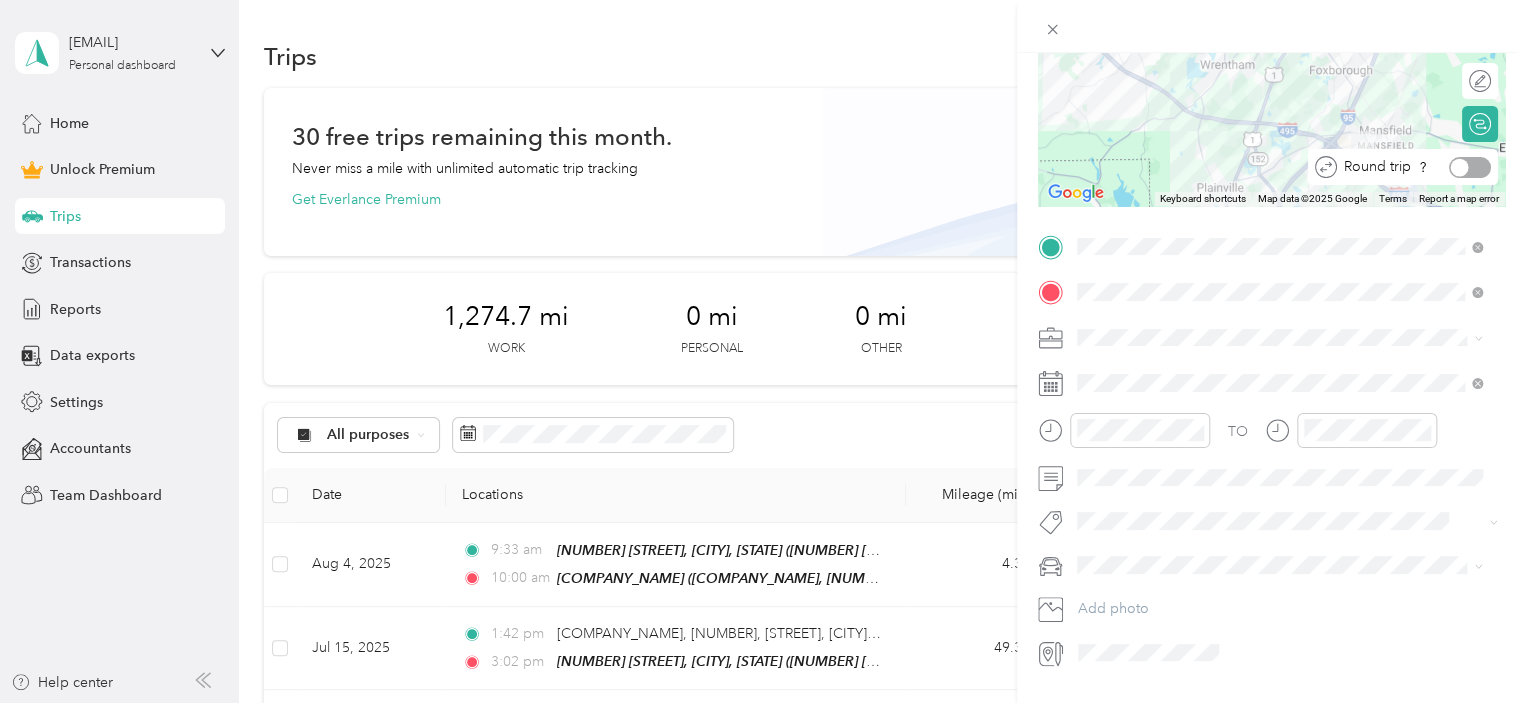 click at bounding box center [1470, 167] 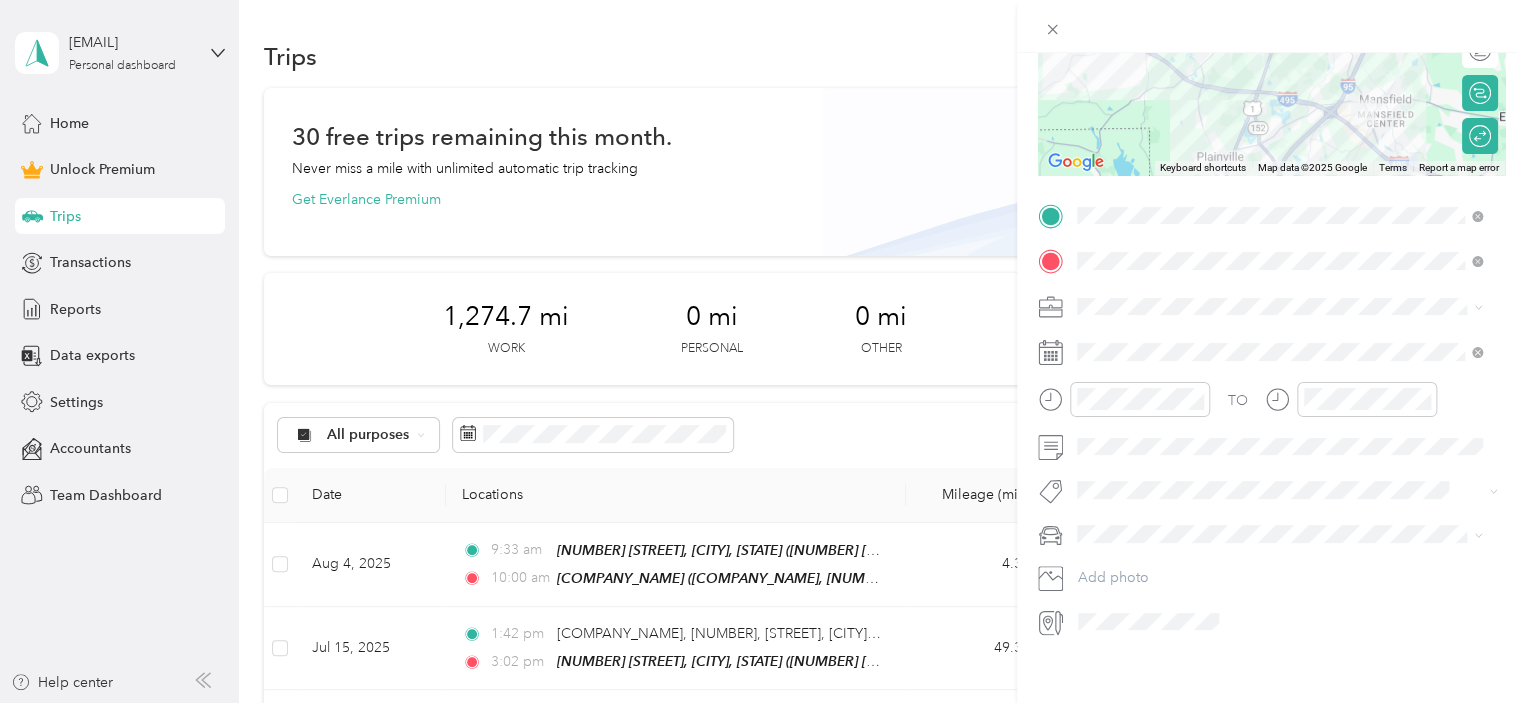 scroll, scrollTop: 0, scrollLeft: 0, axis: both 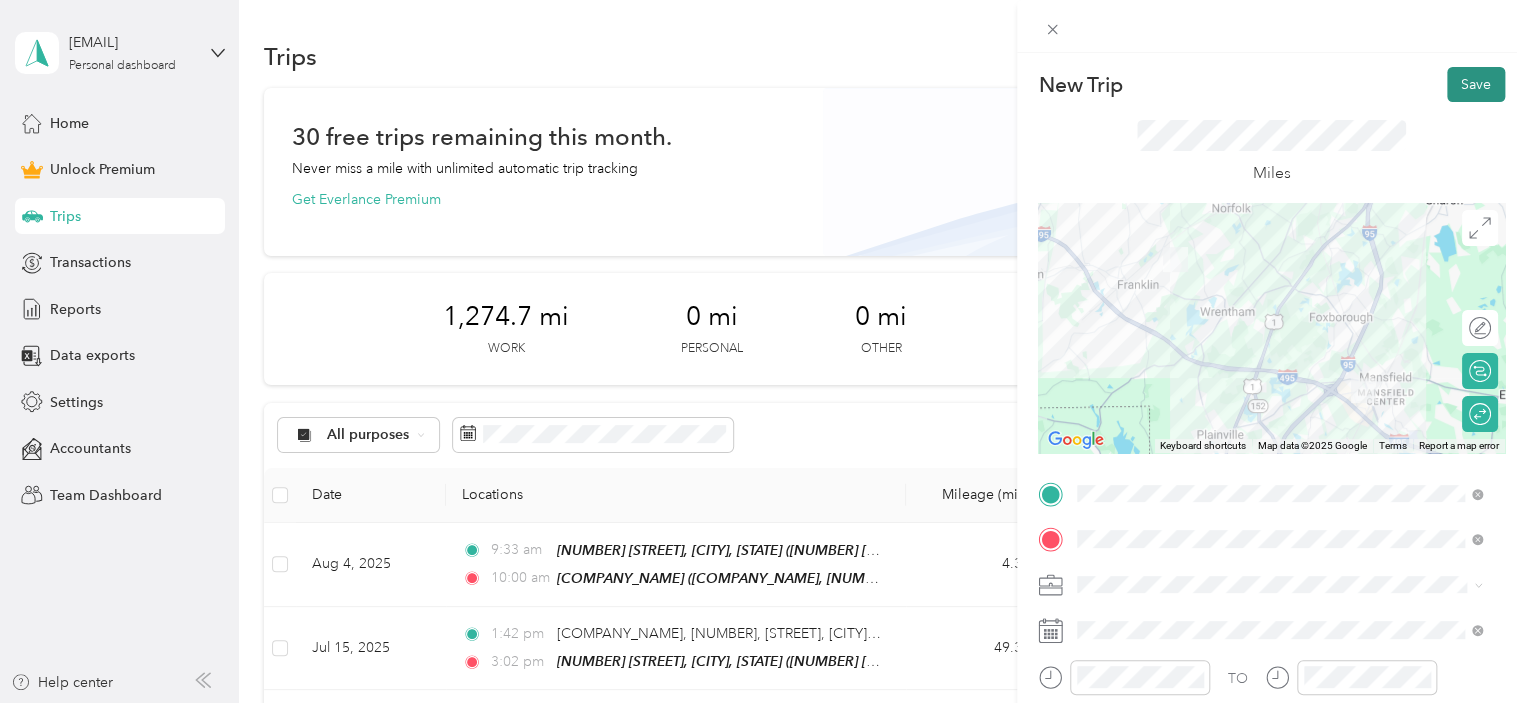 click on "Save" at bounding box center [1476, 84] 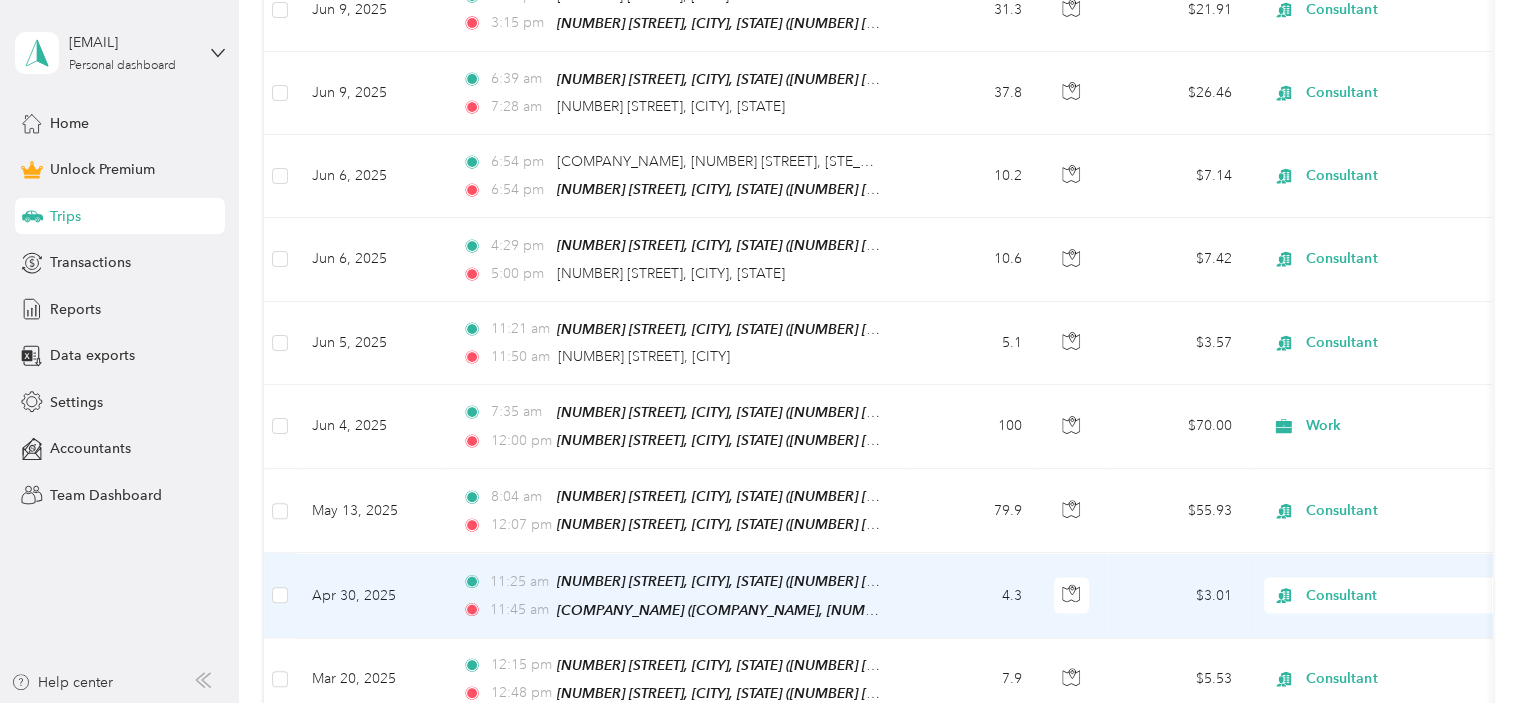 scroll, scrollTop: 1896, scrollLeft: 0, axis: vertical 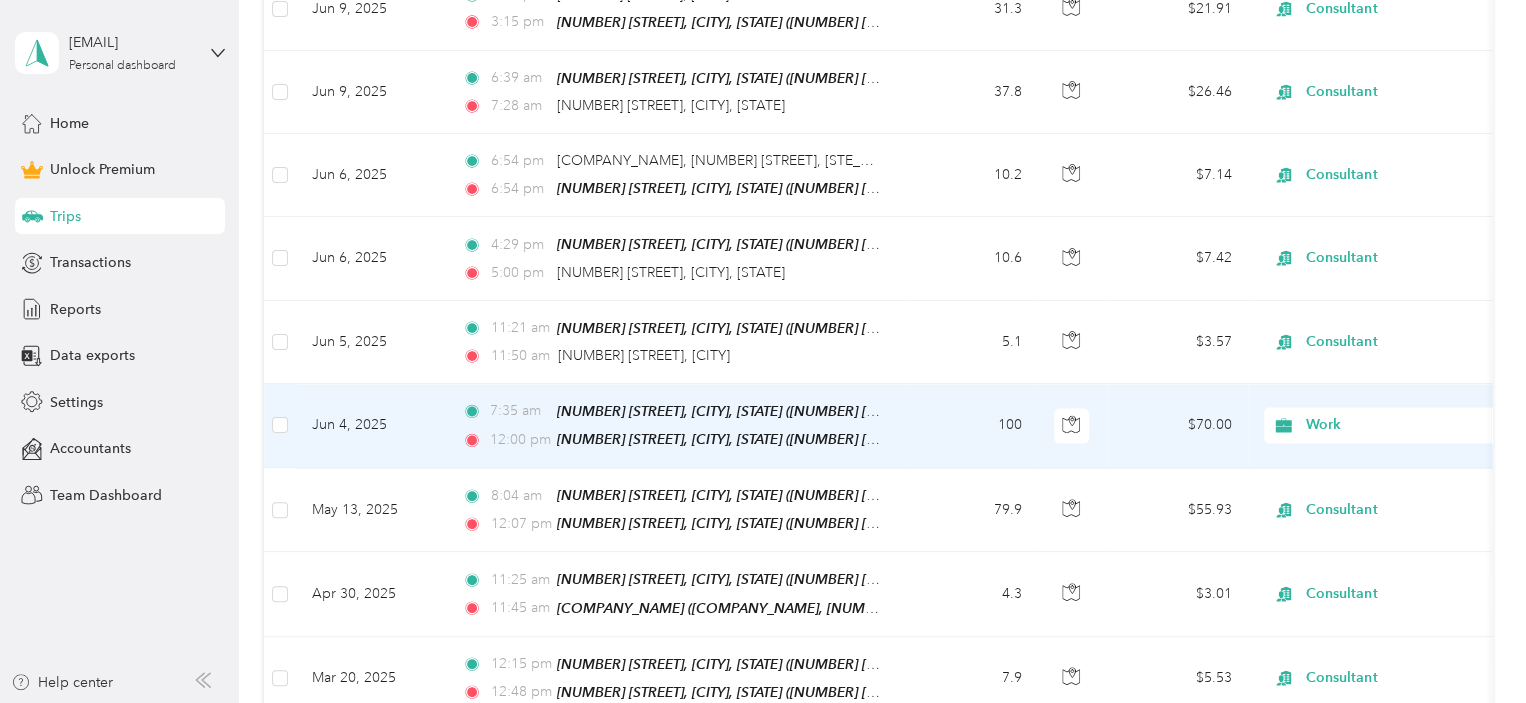 click on "[TIME] [NUMBER] [STREET], [CITY], [STATE] ([NUMBER] [STREET], [CITY], [STATE]) [TIME] [NUMBER] [STREET], [CITY], [STATE] ([NUMBER] [STREET], [CITY], [STATE])" at bounding box center [672, 425] 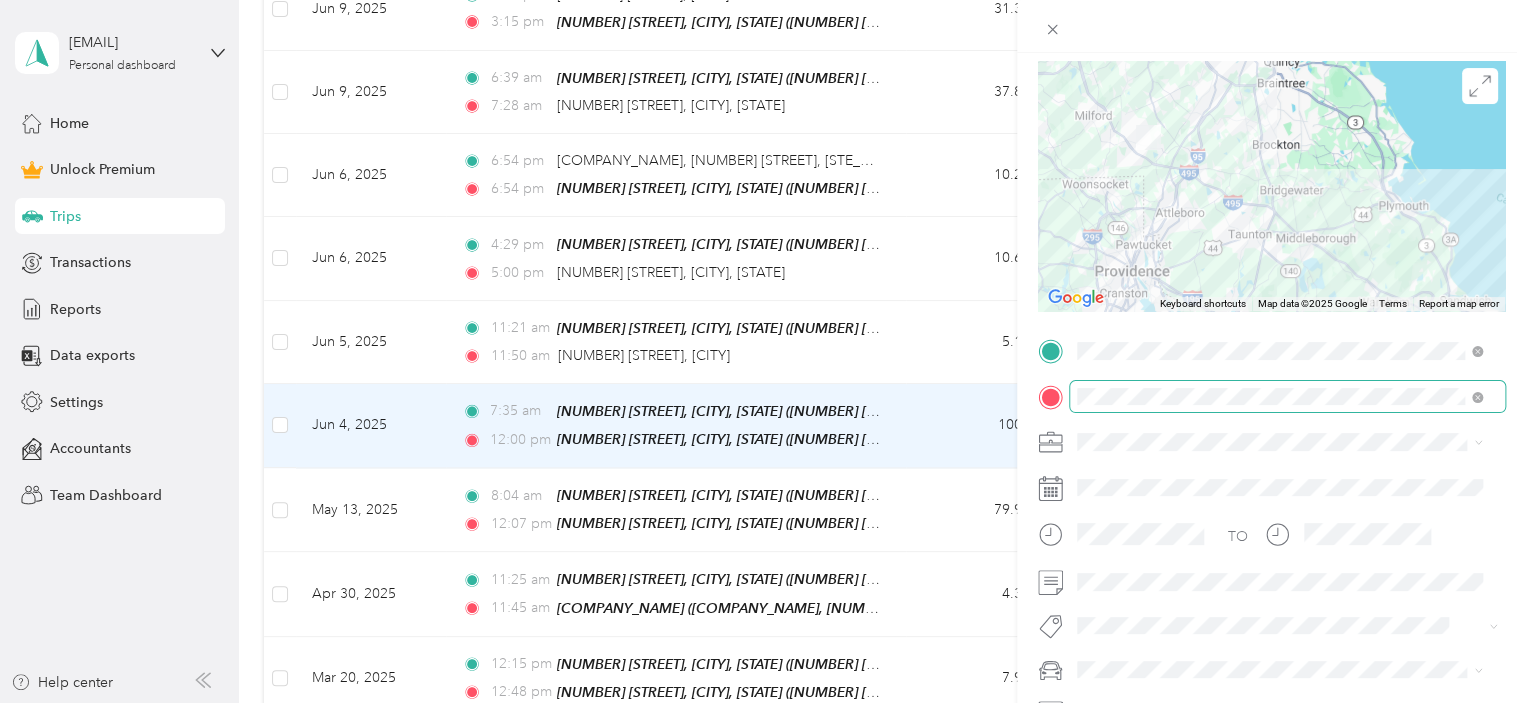 scroll, scrollTop: 144, scrollLeft: 0, axis: vertical 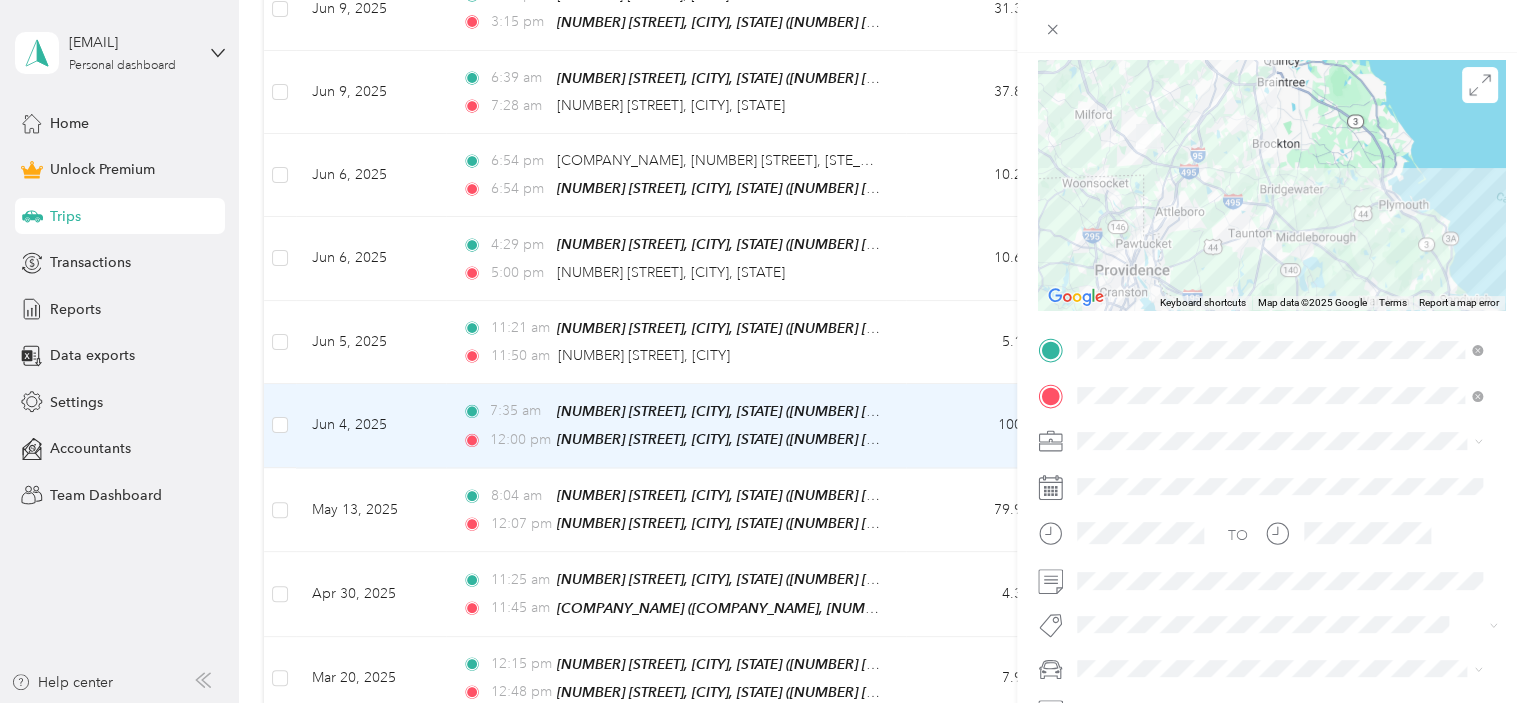 click on "Trip details Save This trip cannot be edited because it is either under review, approved, or paid. Contact your Team Manager to edit it. Miles 70.00 Value  ← Move left → Move right ↑ Move up ↓ Move down + Zoom in - Zoom out Home Jump left by 75% End Jump right by 75% Page Up Jump up by 75% Page Down Jump down by 75% Keyboard shortcuts Map Data Map data ©2025 Google Map data ©2025 Google 10 km  Click to toggle between metric and imperial units Terms Report a map error TO Add photo" at bounding box center (763, 351) 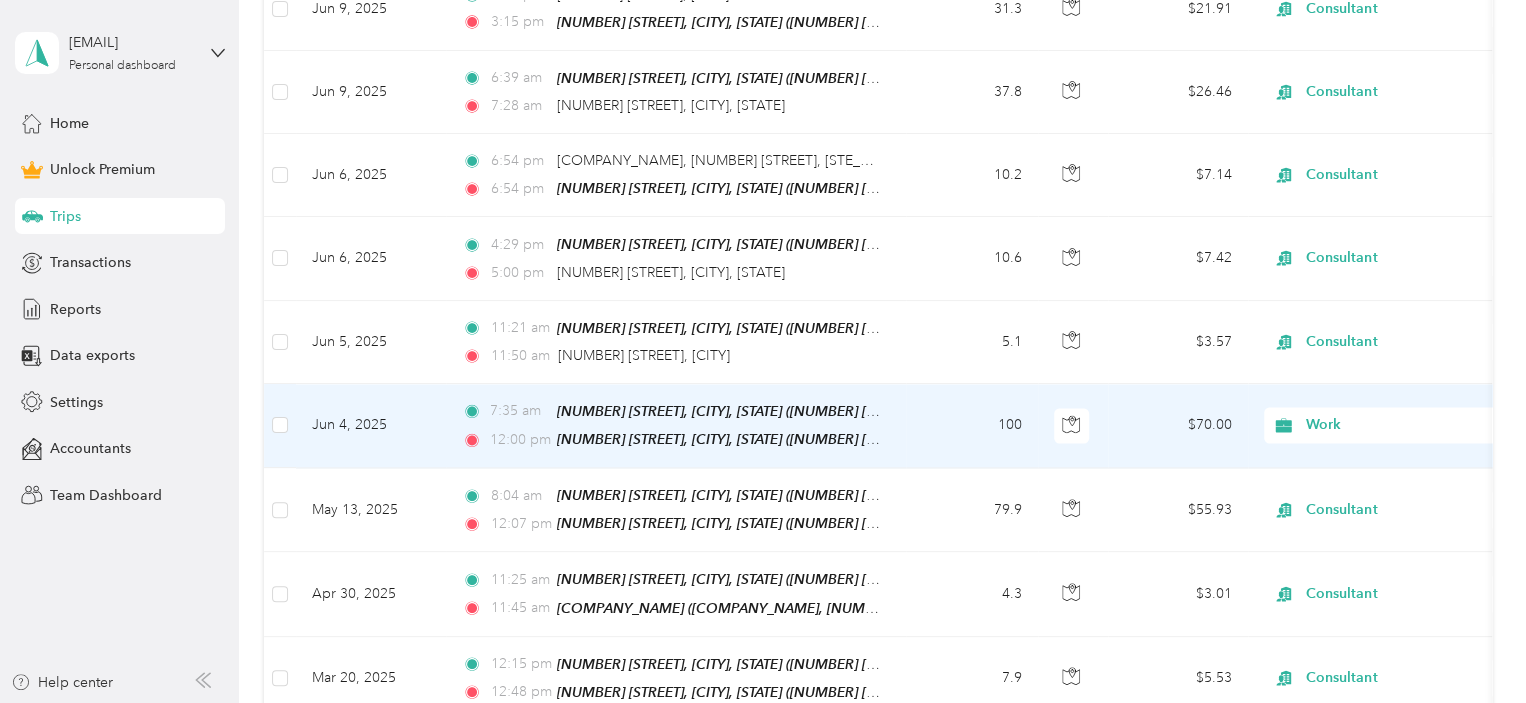 click on "[TIME] [NUMBER] [STREET], [CITY], [STATE] ([NUMBER] [STREET], [CITY], [STATE]) [TIME] [NUMBER] [STREET], [CITY], [STATE] ([NUMBER] [STREET], [CITY], [STATE])" at bounding box center (672, 425) 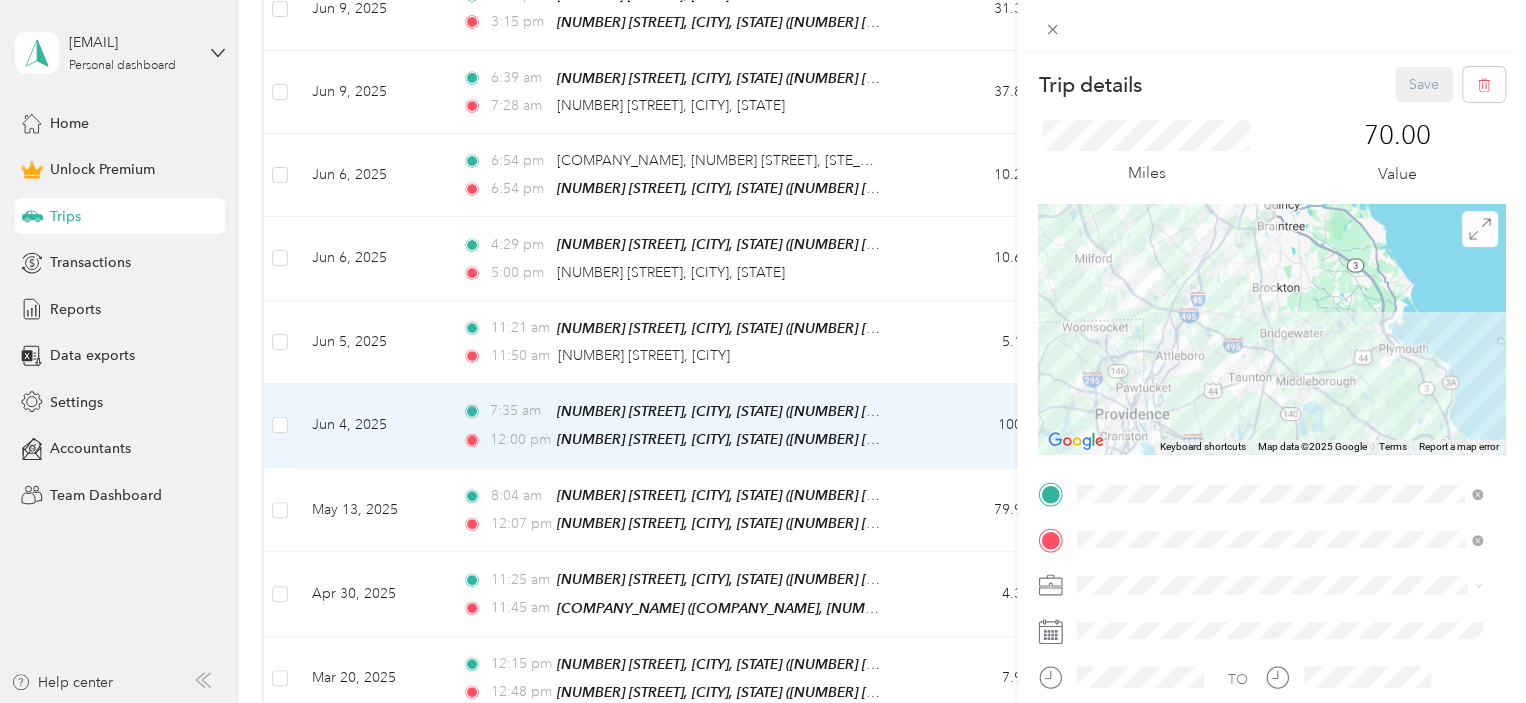 click on "Trip details Save This trip cannot be edited because it is either under review, approved, or paid. Contact your Team Manager to edit it. Miles 70.00 Value  ← Move left → Move right ↑ Move up ↓ Move down + Zoom in - Zoom out Home Jump left by 75% End Jump right by 75% Page Up Jump up by 75% Page Down Jump down by 75% Keyboard shortcuts Map Data Map data ©2025 Google Map data ©2025 Google 10 km  Click to toggle between metric and imperial units Terms Report a map error TO Add photo" at bounding box center [763, 351] 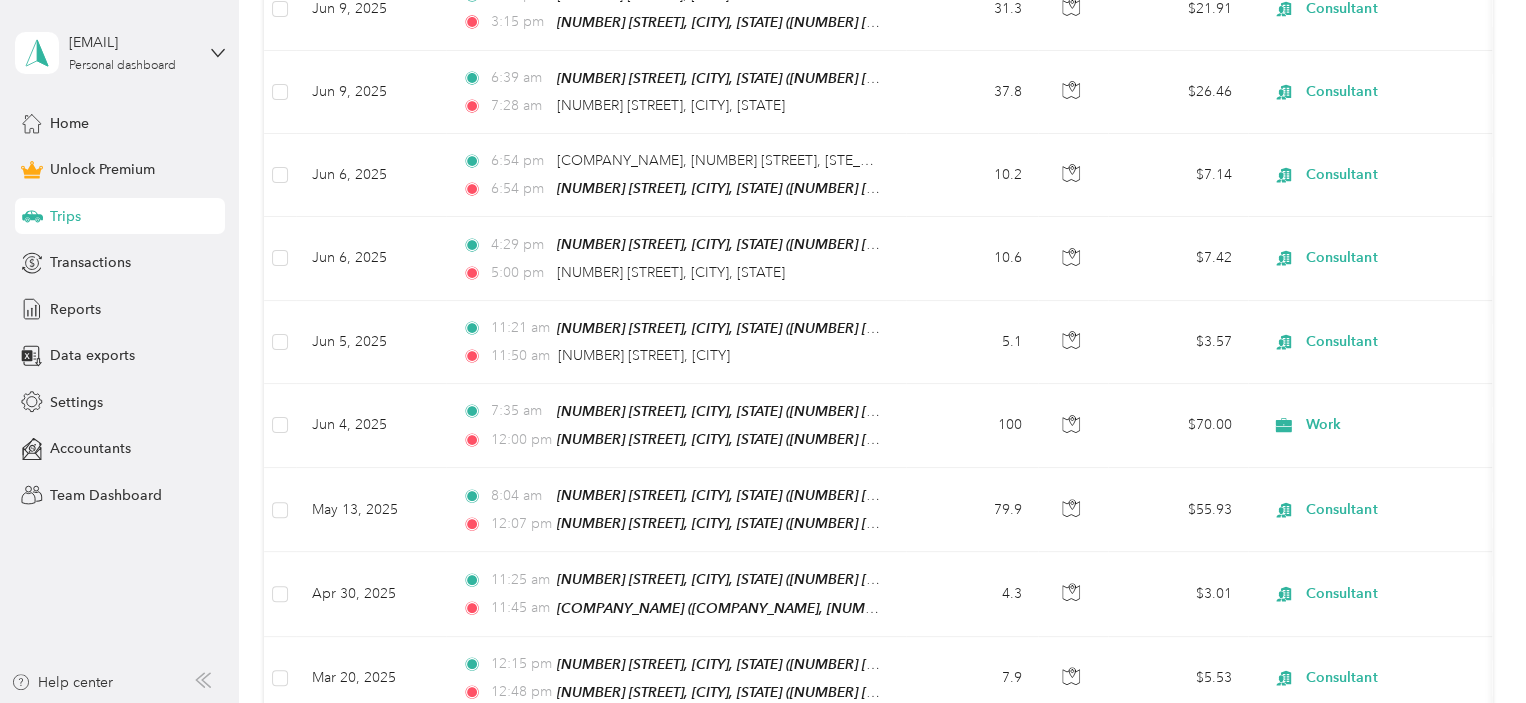 click on "[EMAIL] [GENERAL_TERM]" at bounding box center (120, 53) 